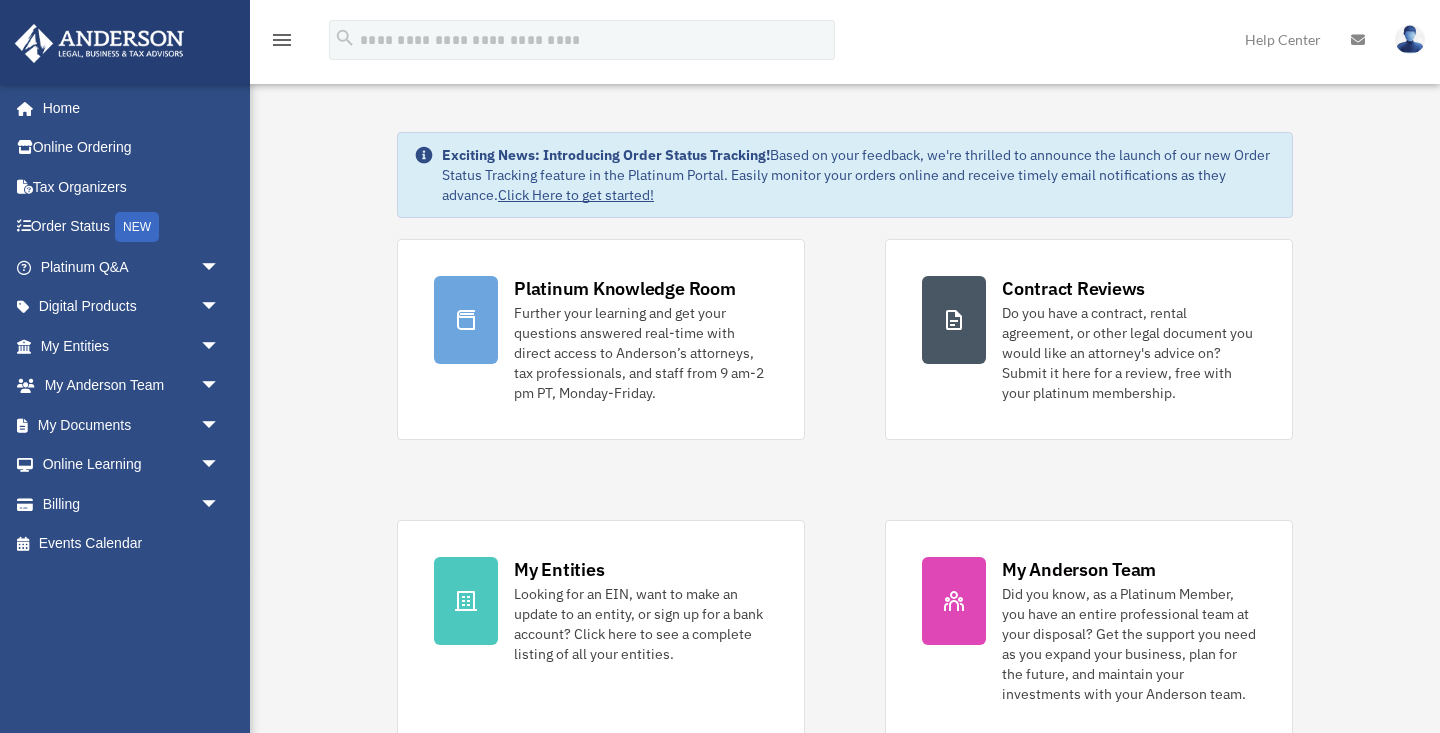 scroll, scrollTop: 0, scrollLeft: 0, axis: both 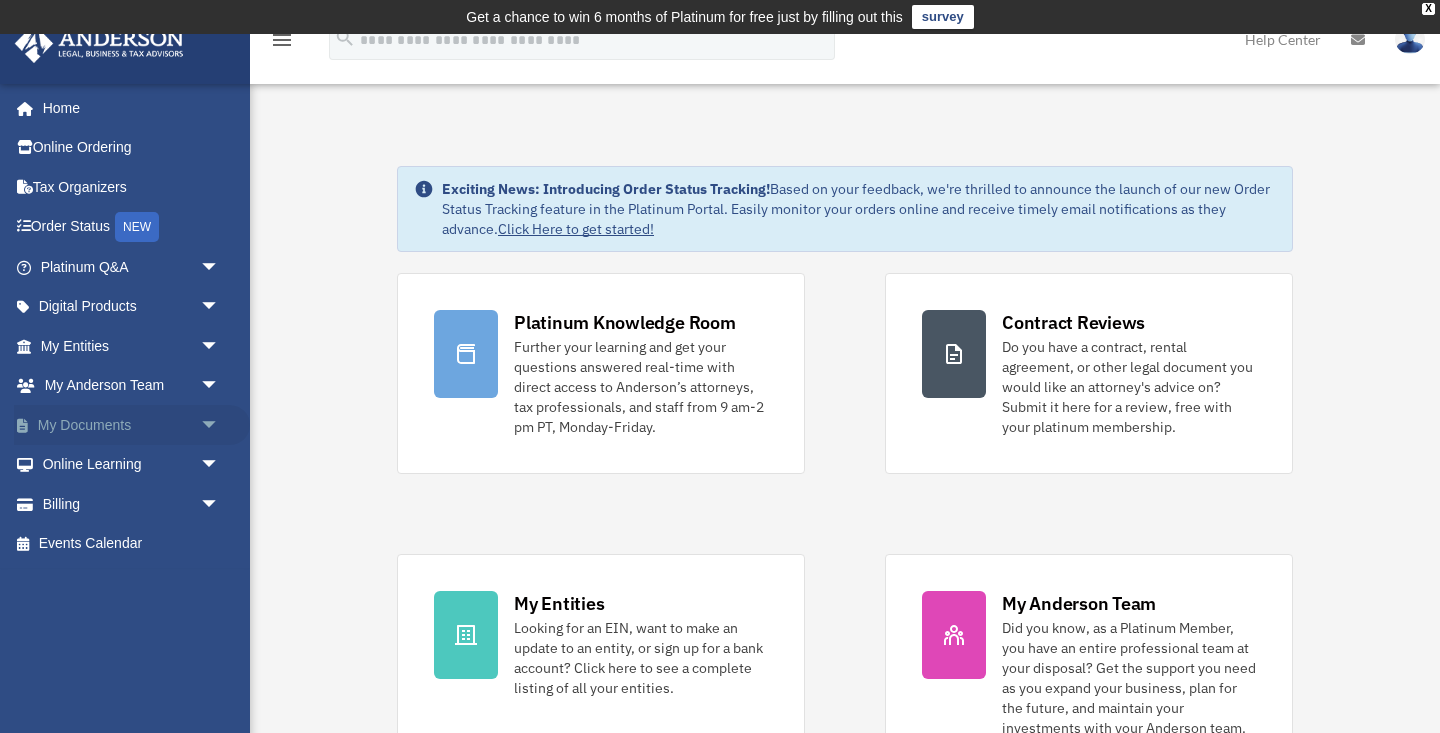 click on "arrow_drop_down" at bounding box center [220, 425] 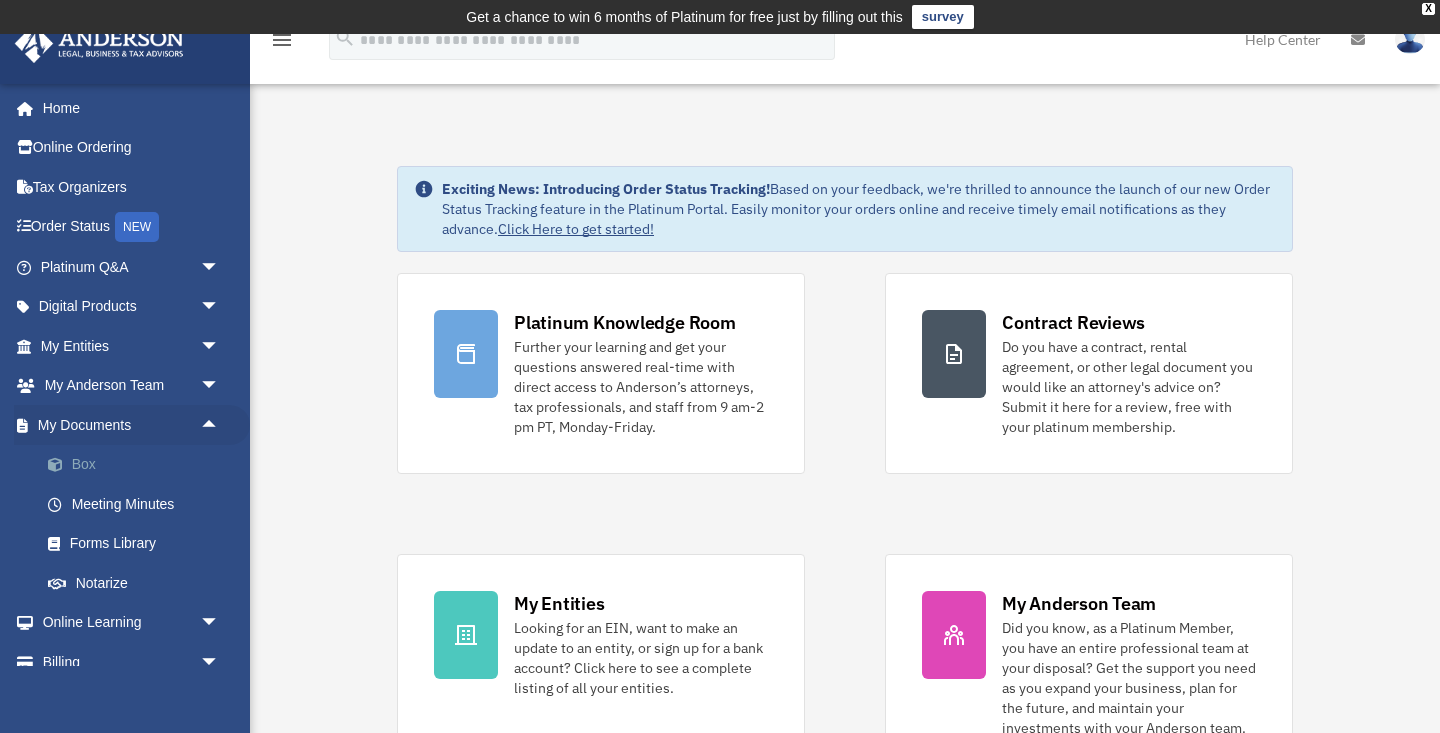 click on "Box" at bounding box center (139, 465) 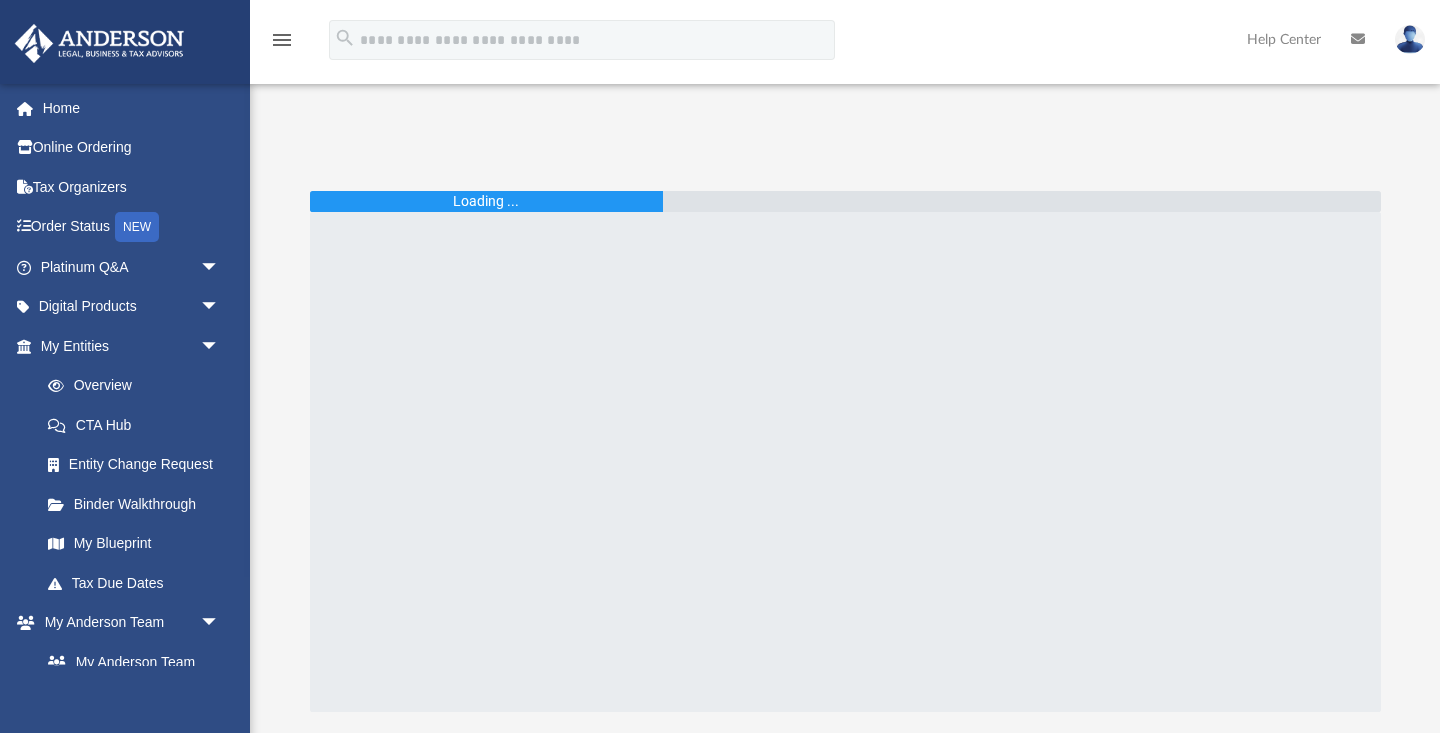scroll, scrollTop: 0, scrollLeft: 0, axis: both 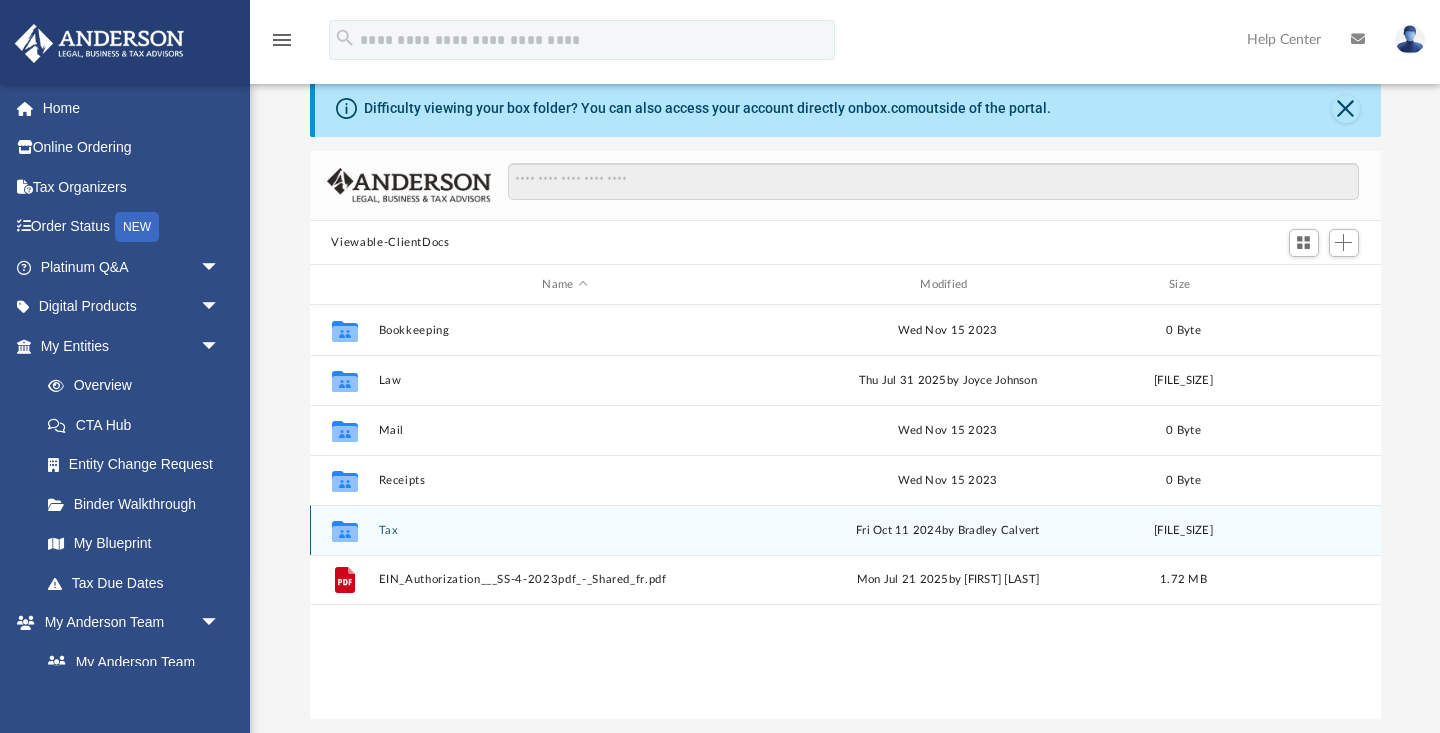 click on "Tax" at bounding box center (565, 530) 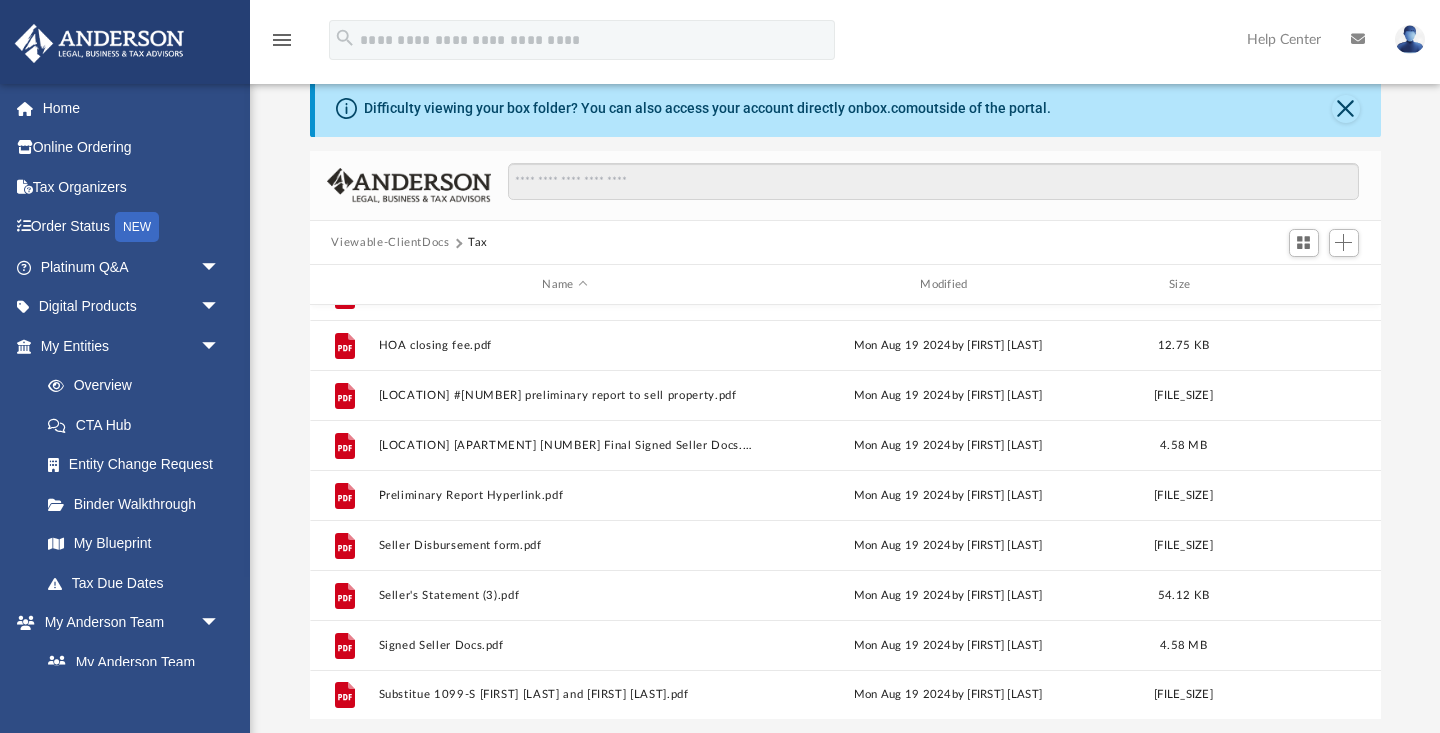 scroll, scrollTop: 238, scrollLeft: 0, axis: vertical 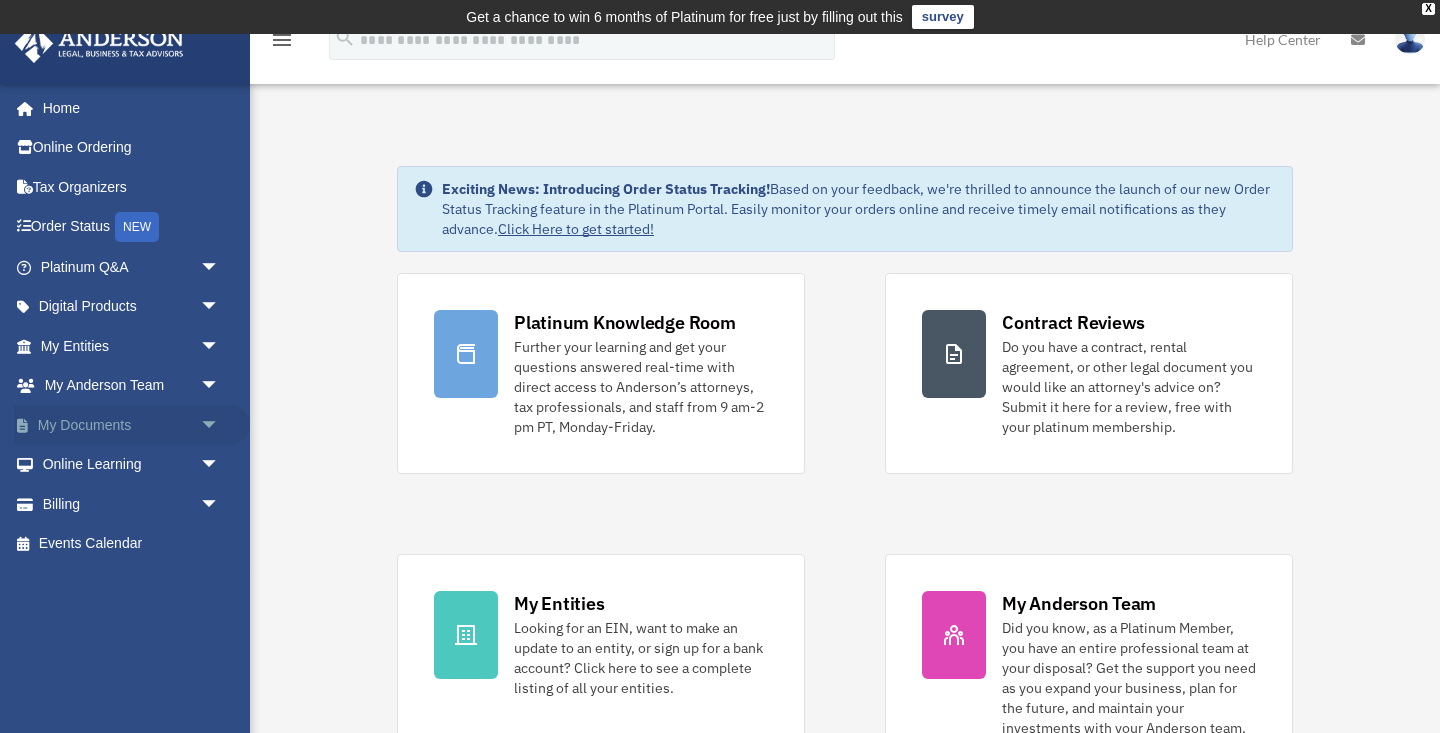 click on "arrow_drop_down" at bounding box center (220, 425) 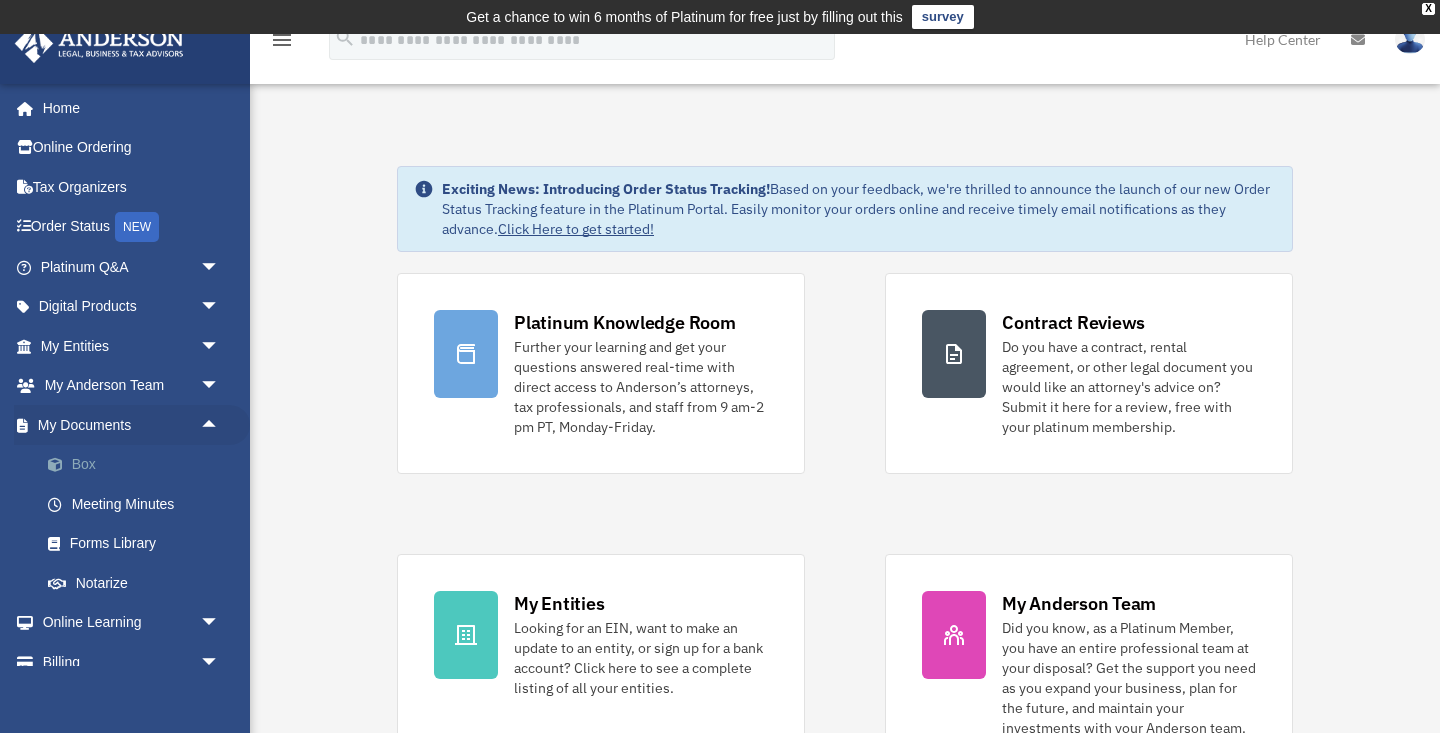 click on "Box" at bounding box center [139, 465] 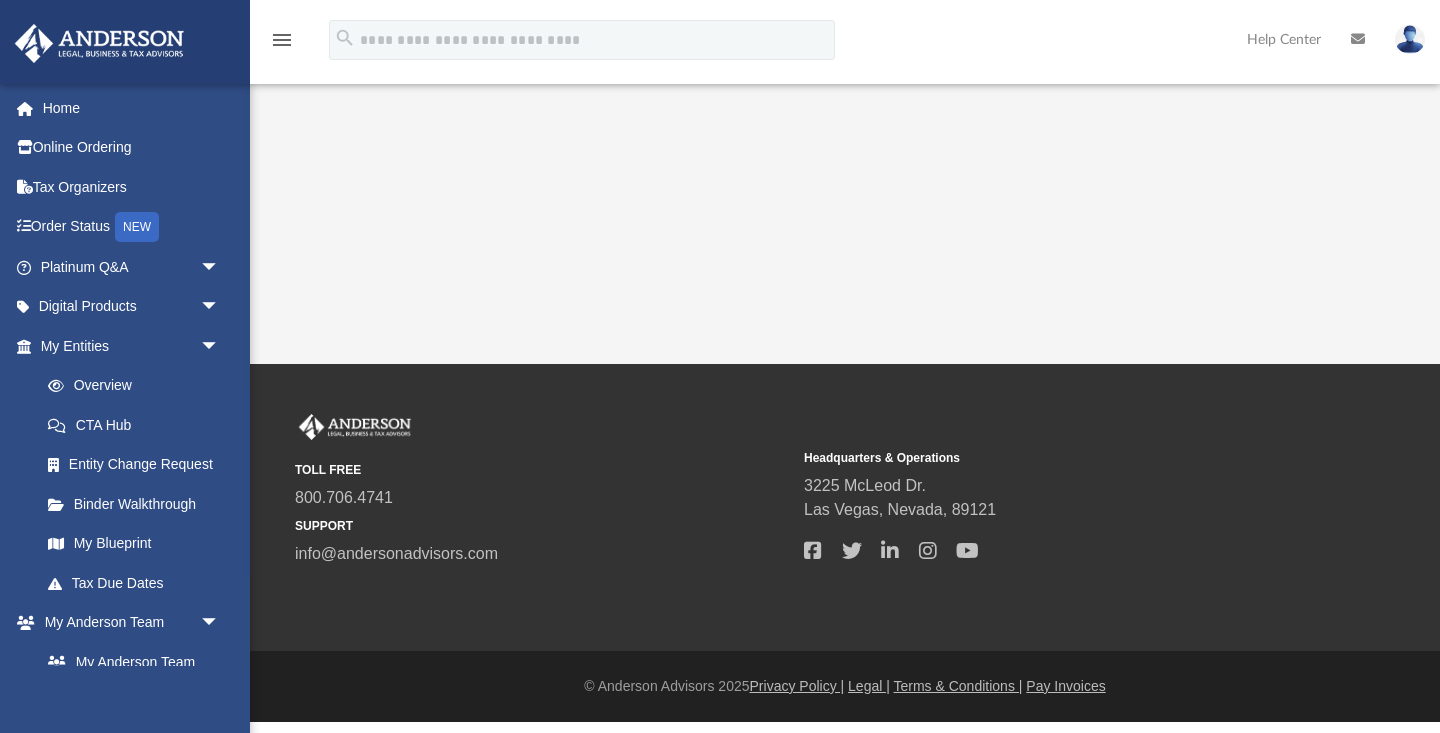 scroll, scrollTop: 0, scrollLeft: 0, axis: both 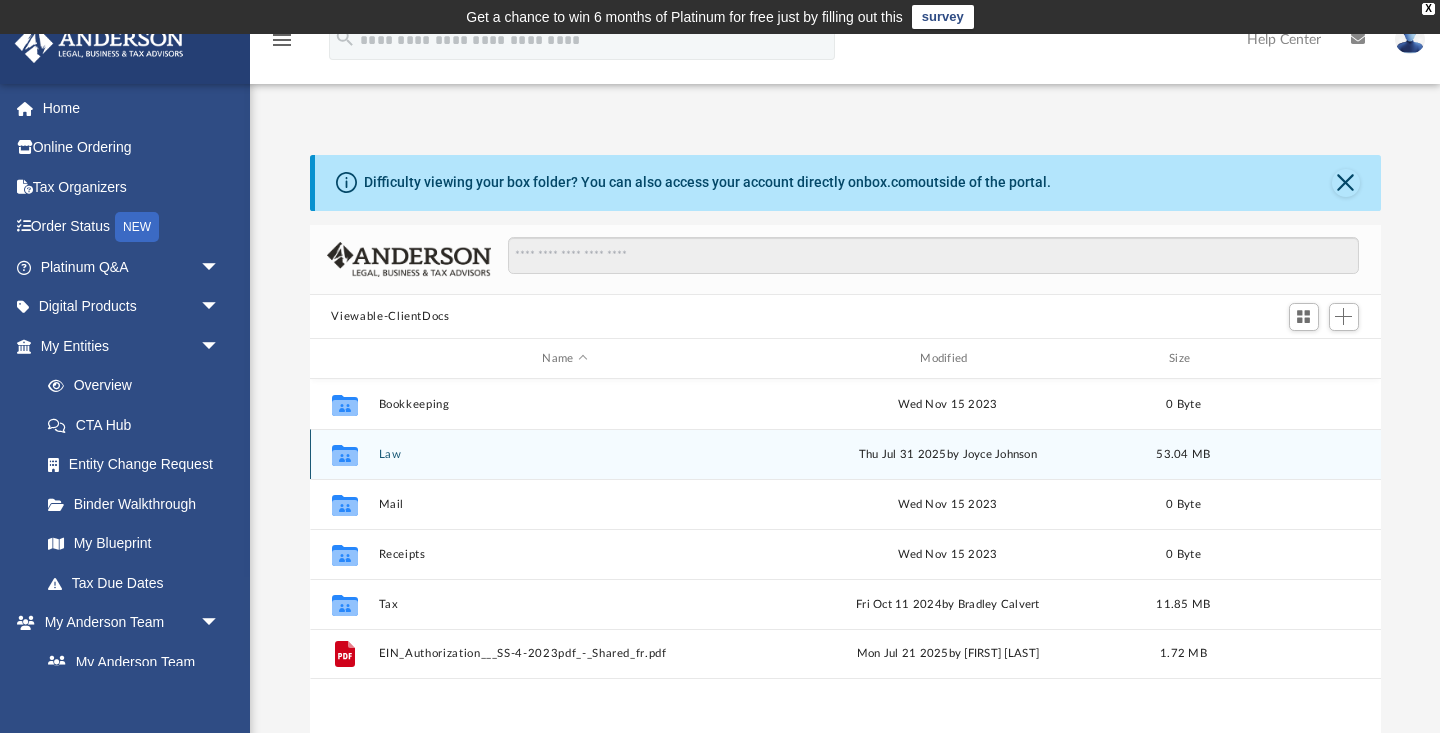 click 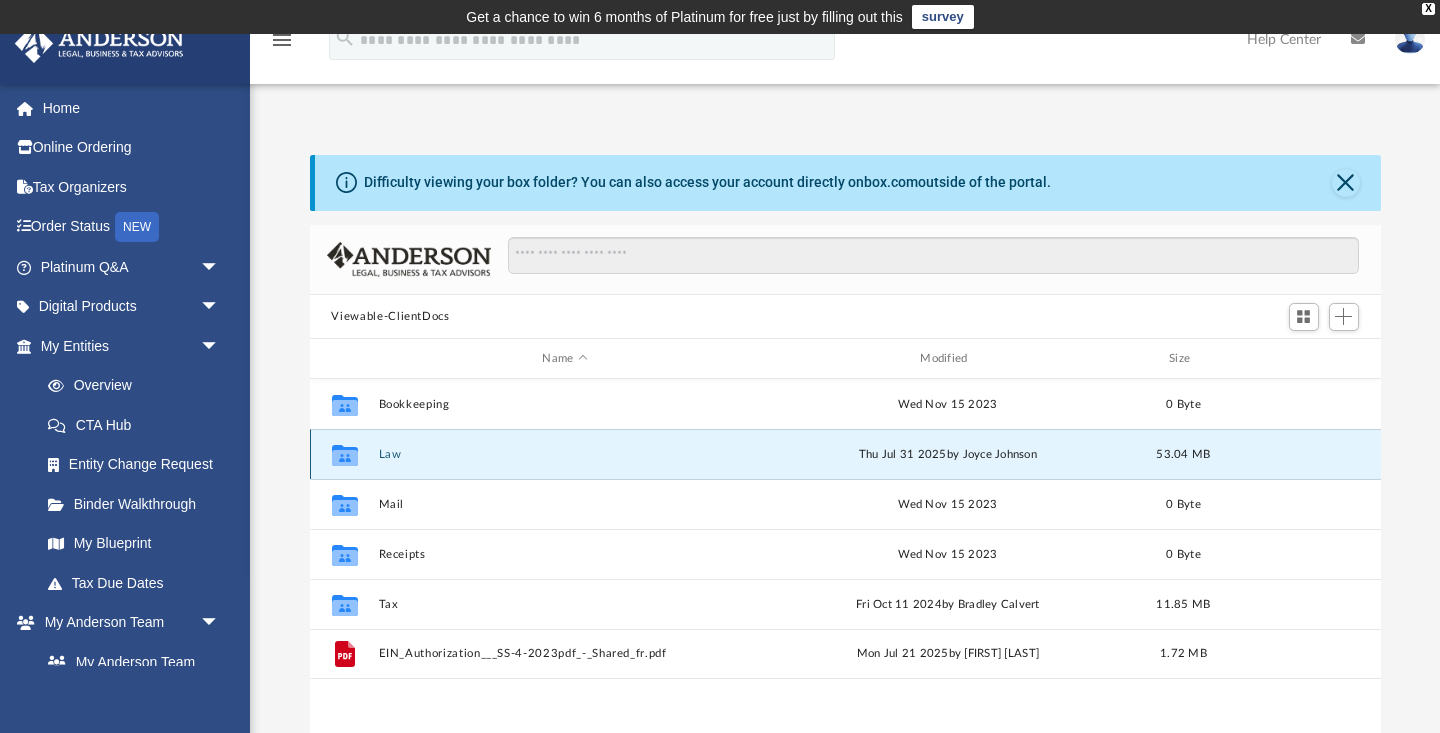 click on "Law" at bounding box center (565, 454) 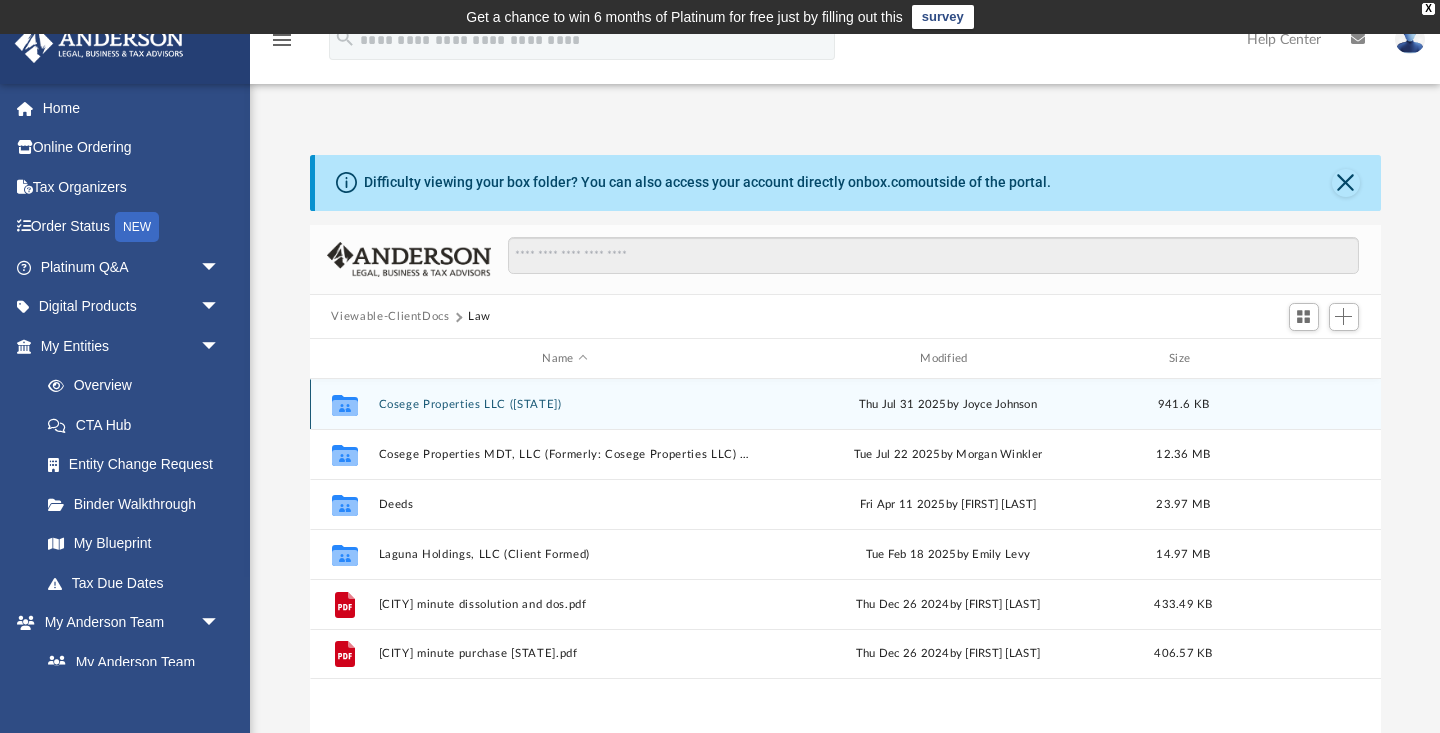 click on "Cosege Properties LLC (FL)" at bounding box center [565, 404] 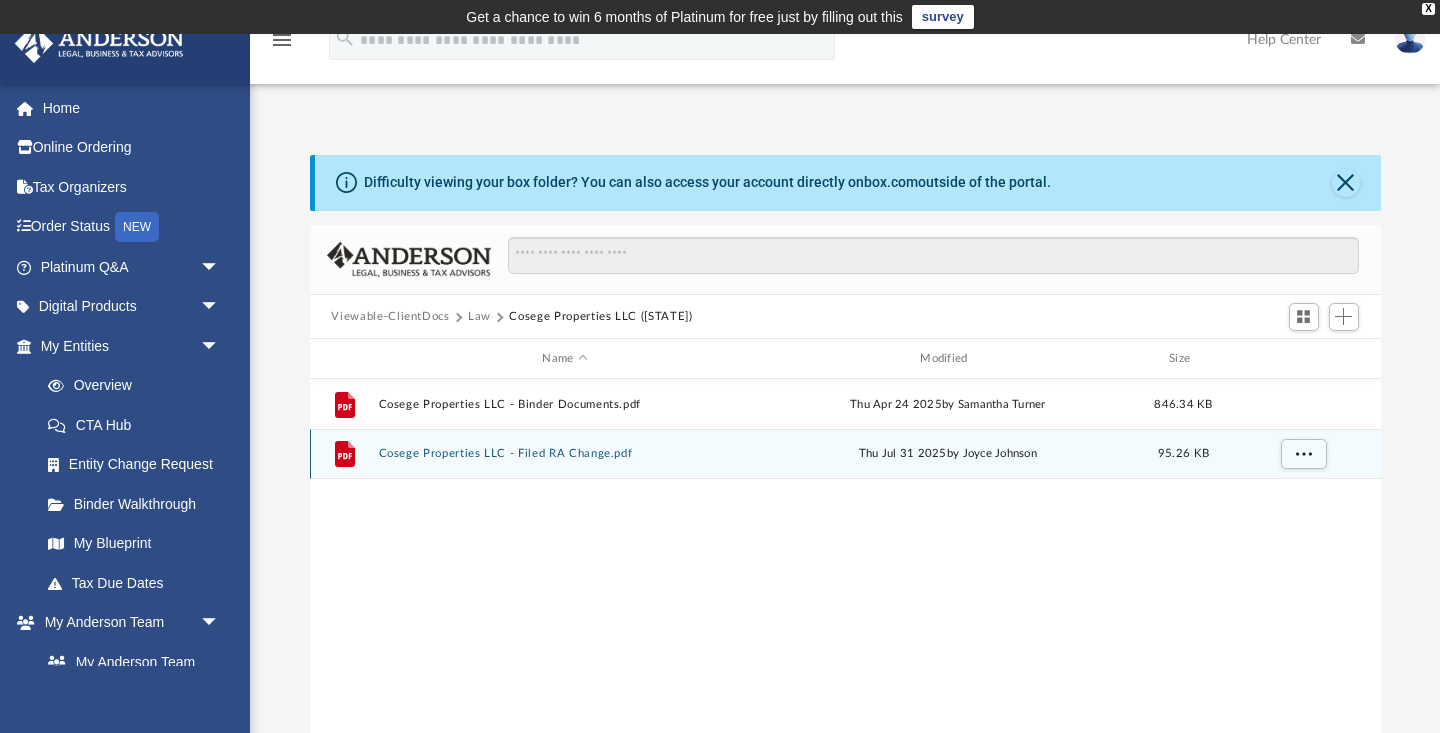 click on "Cosege Properties LLC - Filed RA Change.pdf" at bounding box center (565, 454) 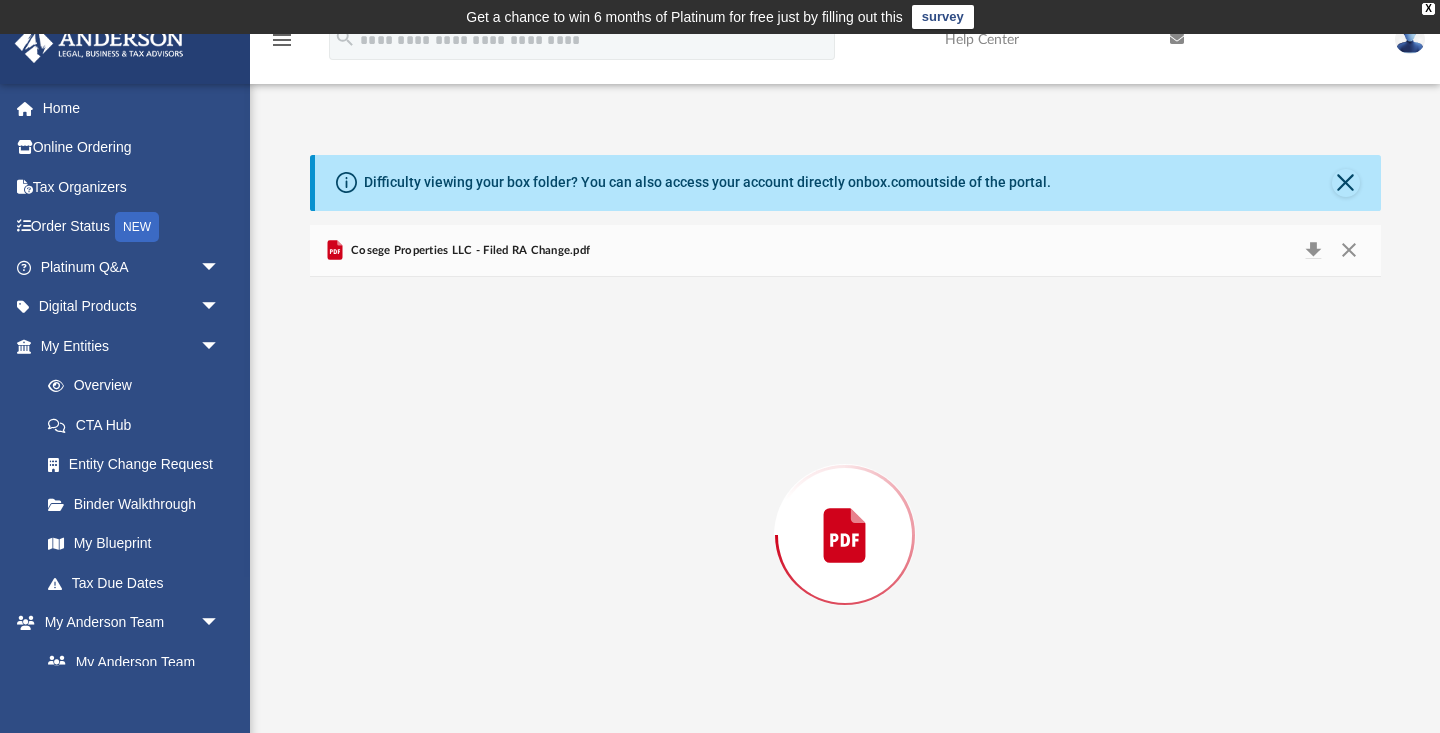 scroll, scrollTop: 60, scrollLeft: 0, axis: vertical 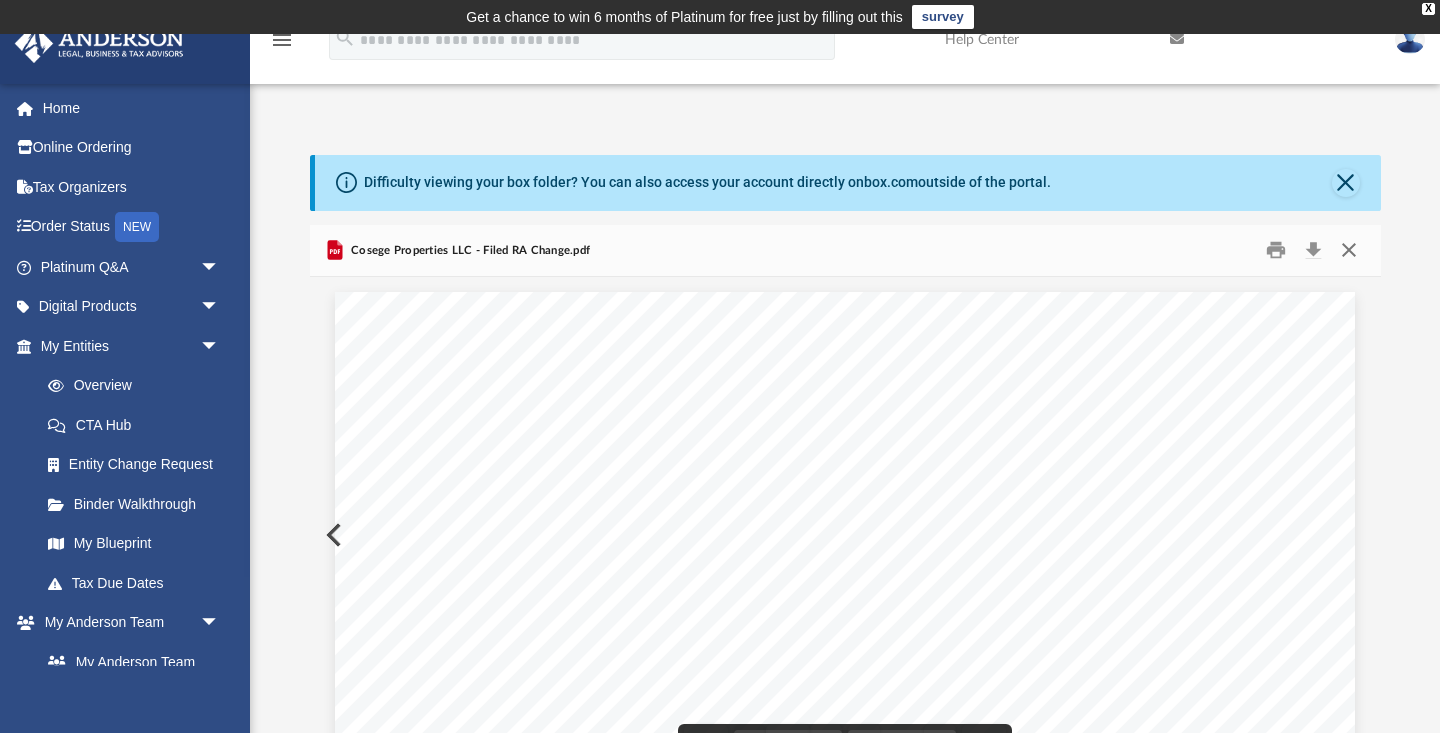 click at bounding box center (1349, 250) 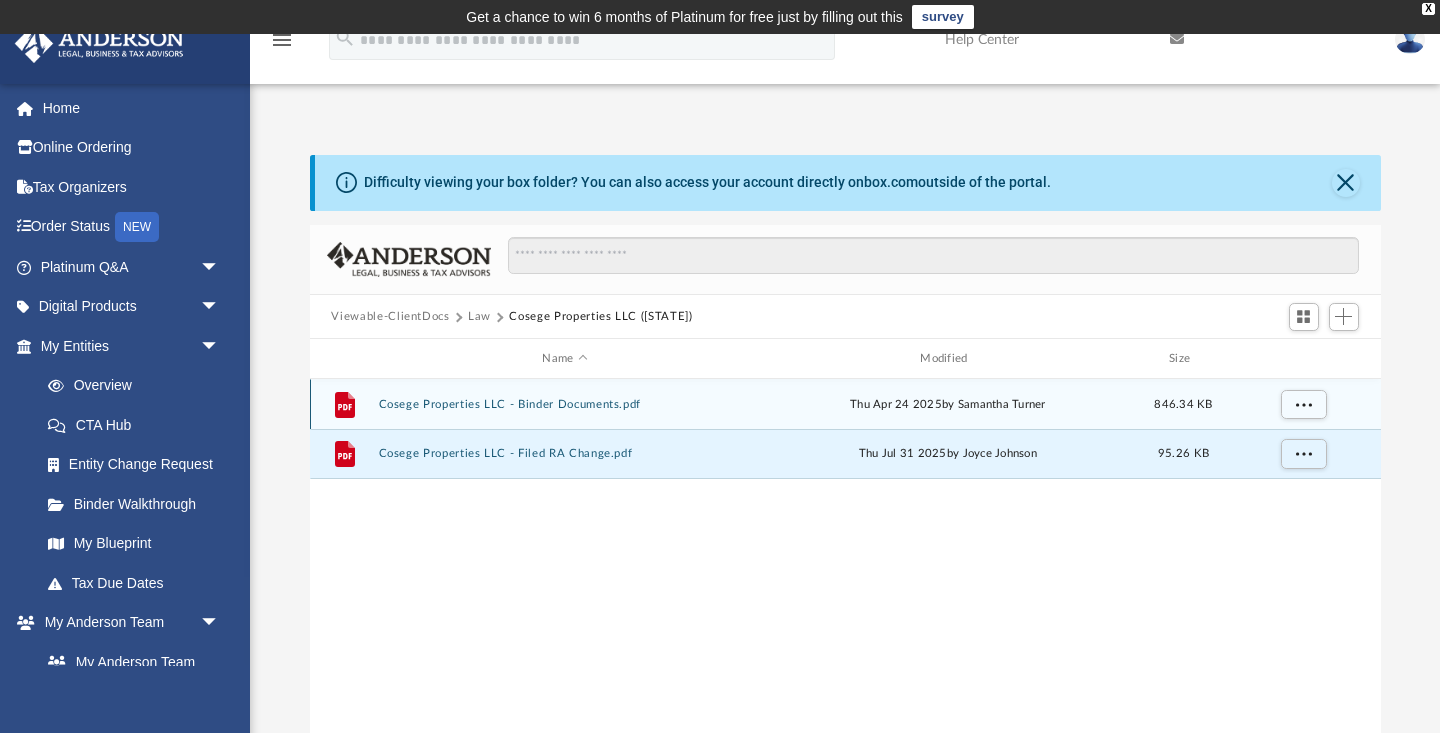 click on "Cosege Properties LLC - Binder Documents.pdf" at bounding box center (565, 404) 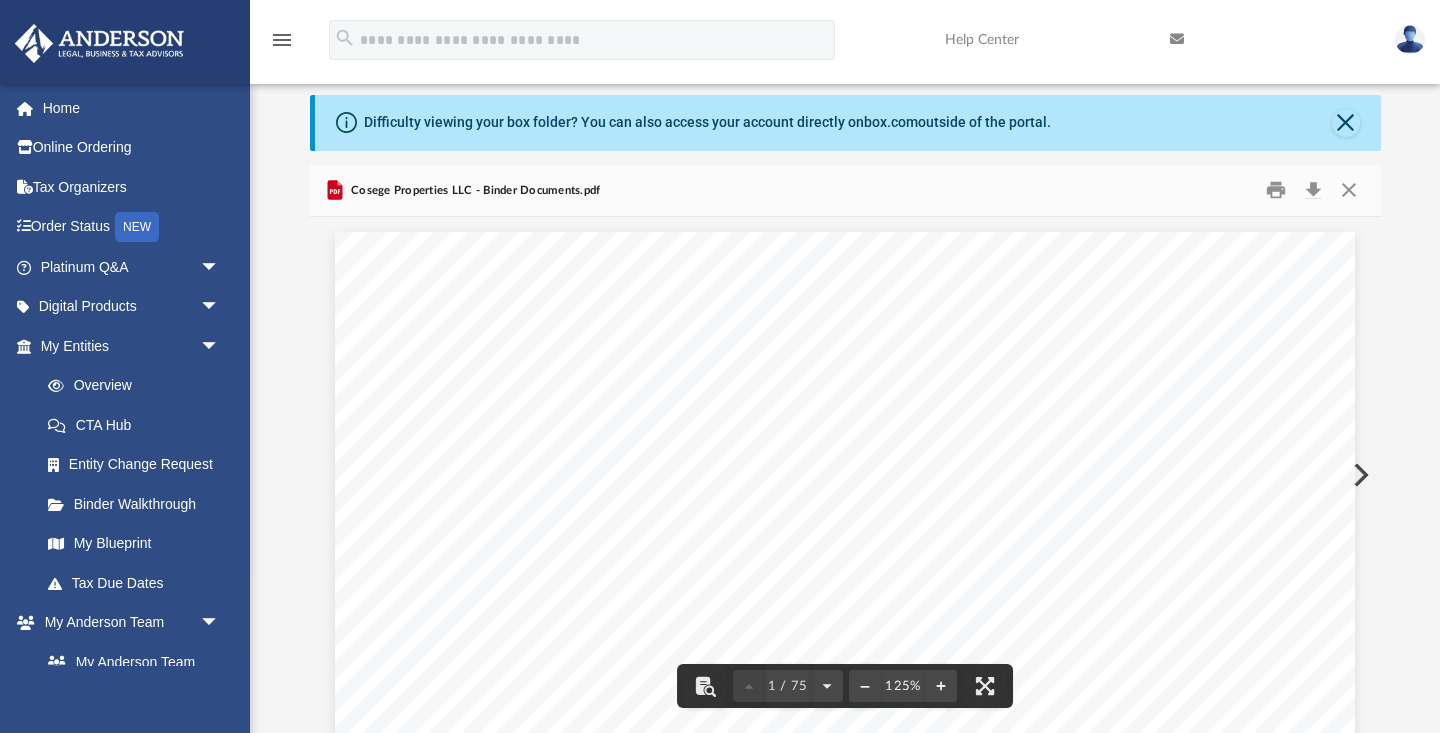 scroll, scrollTop: 0, scrollLeft: 0, axis: both 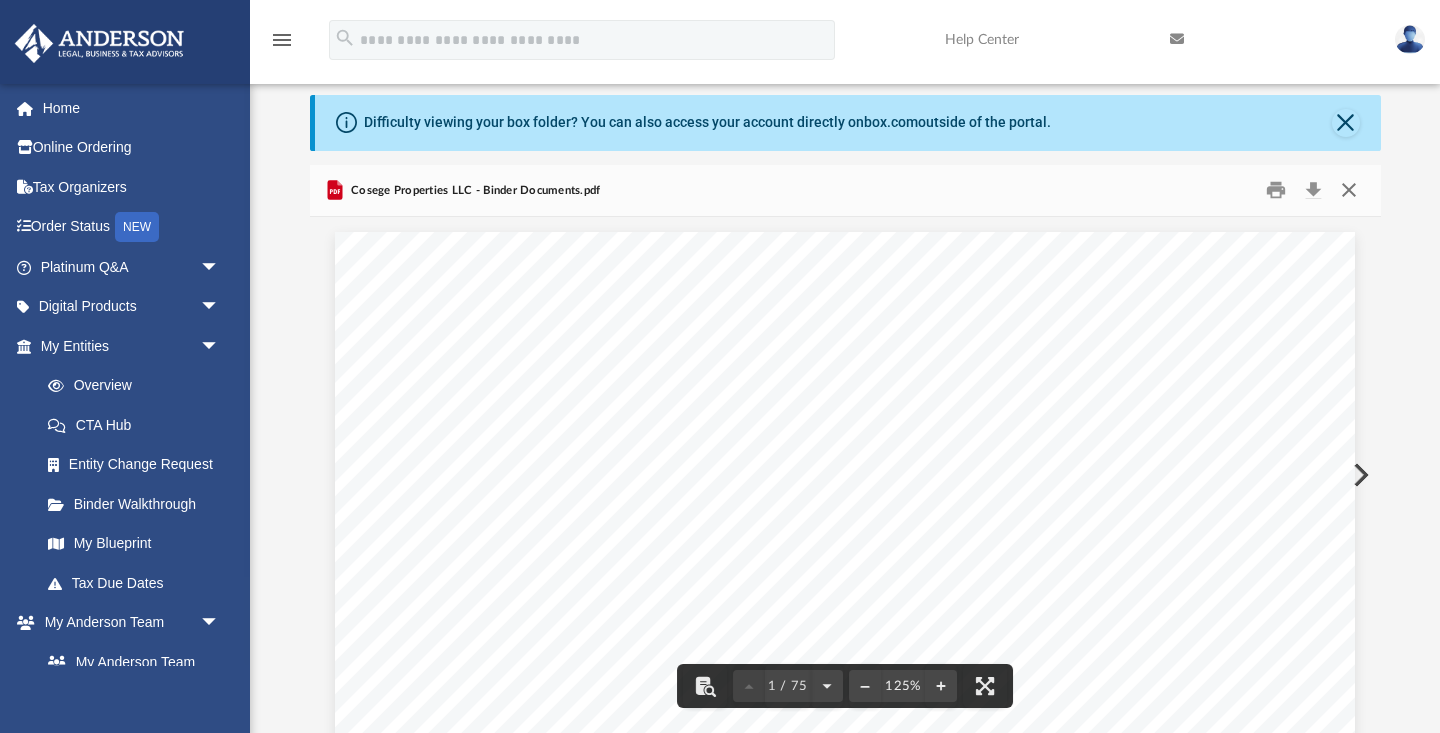 click at bounding box center (1349, 190) 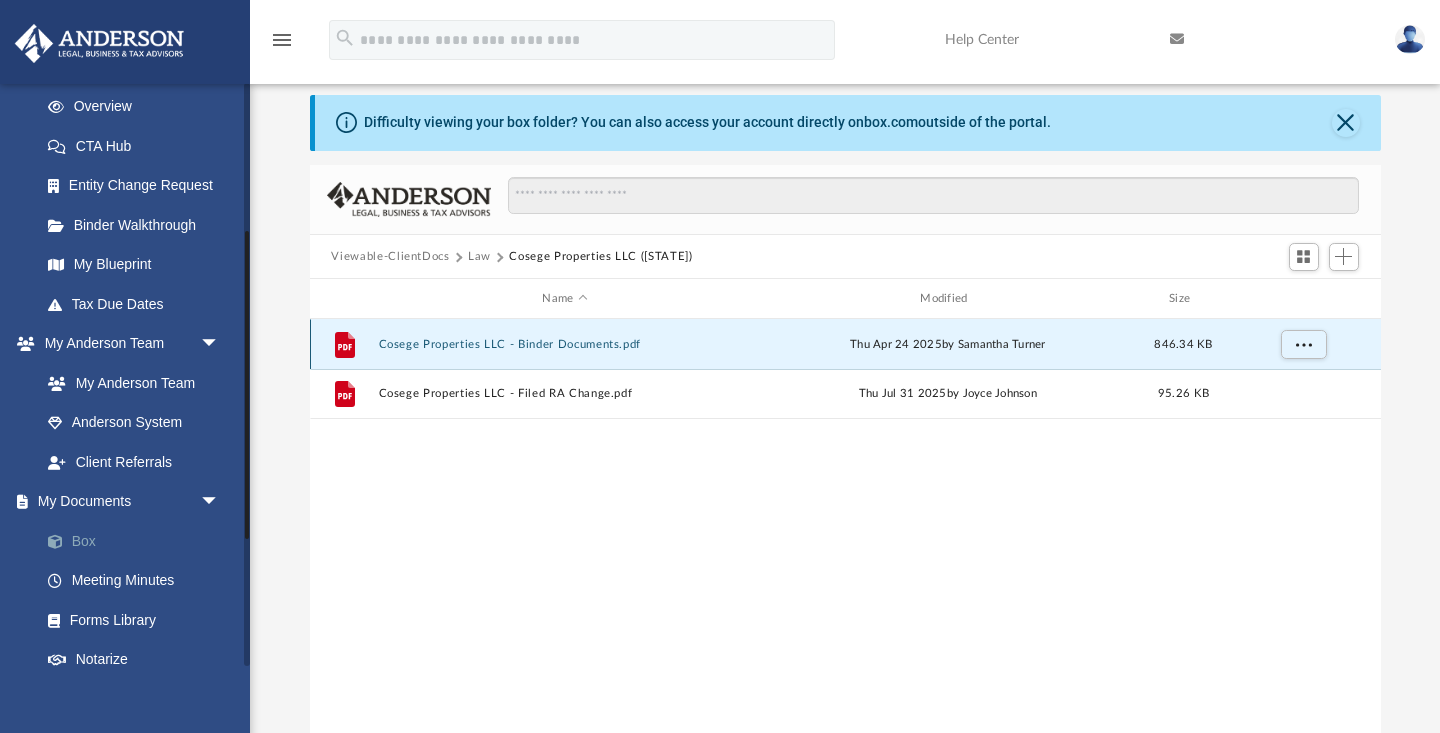 scroll, scrollTop: 280, scrollLeft: 0, axis: vertical 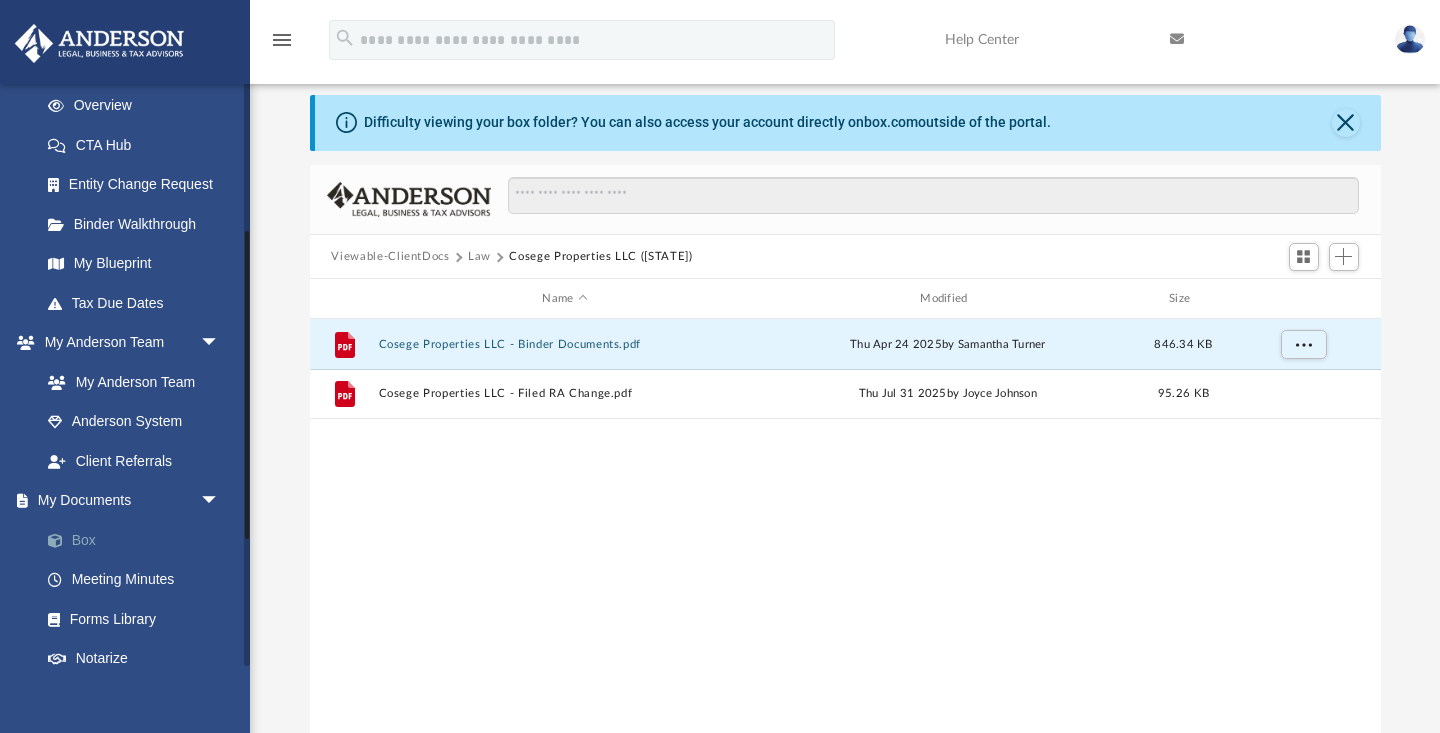 click on "Box" at bounding box center [139, 540] 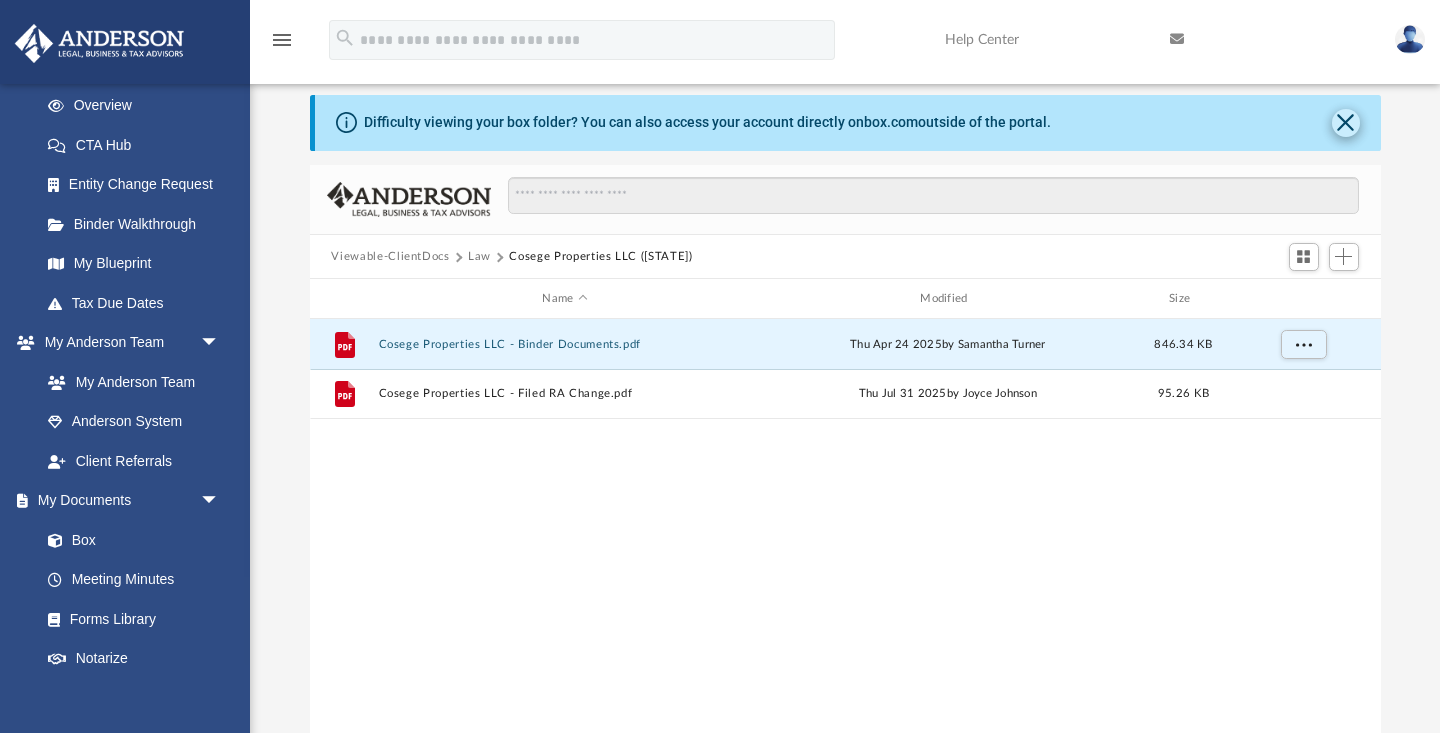 click 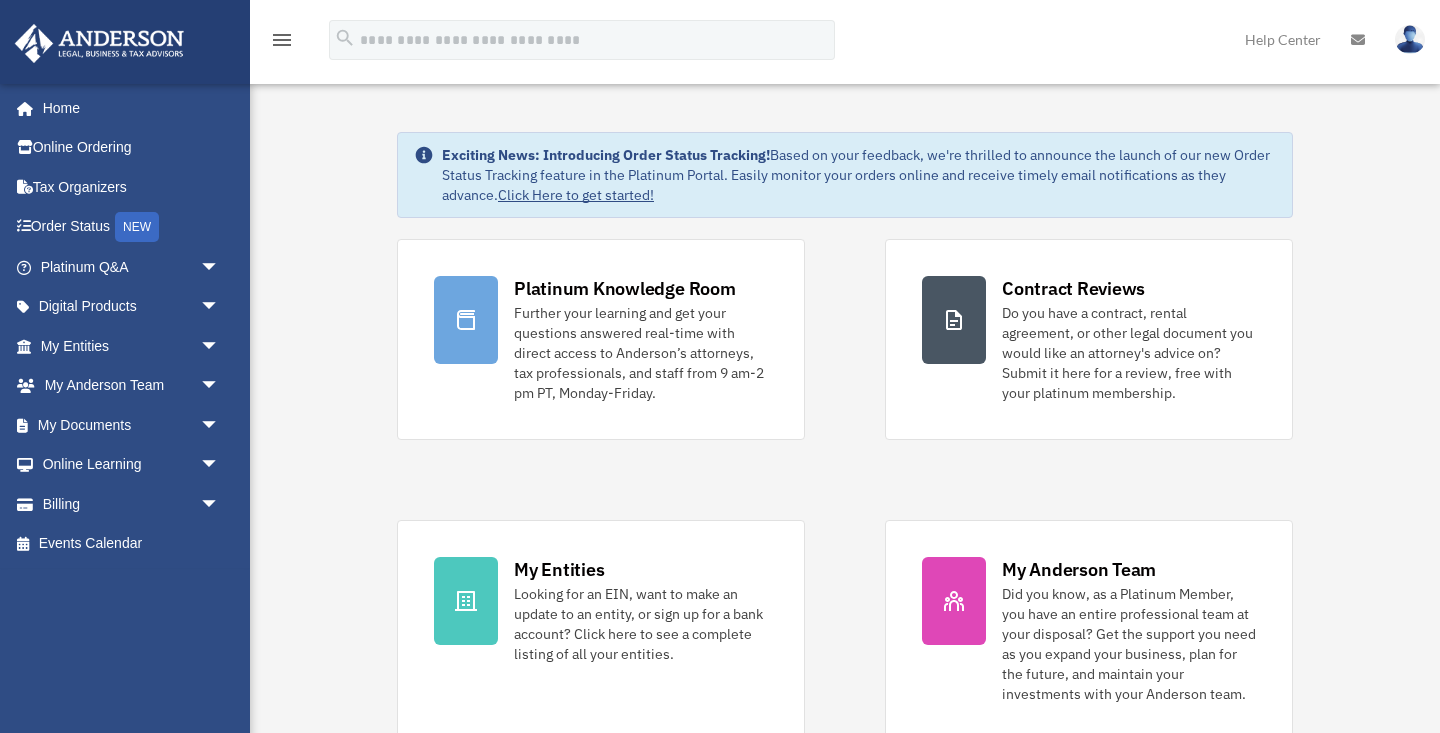 scroll, scrollTop: 0, scrollLeft: 0, axis: both 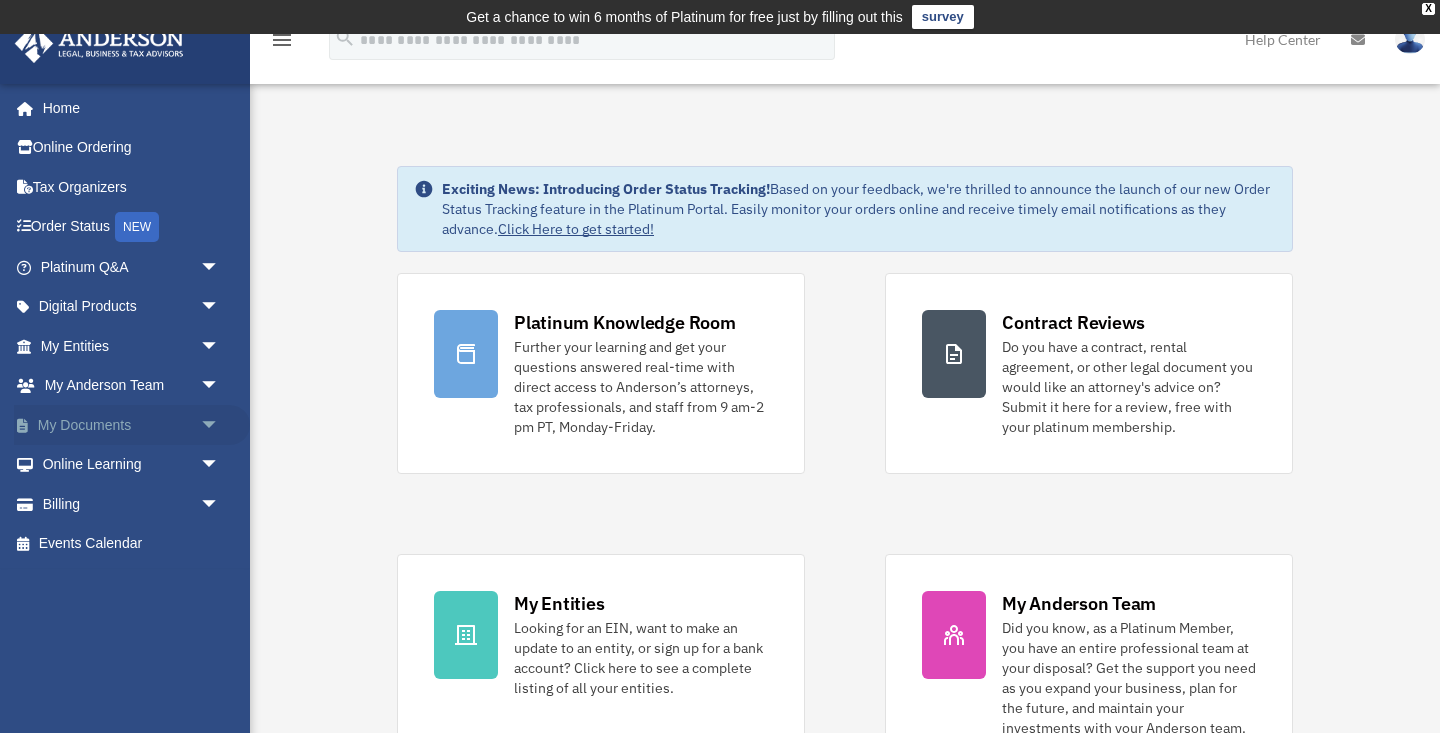 click on "arrow_drop_down" at bounding box center [220, 425] 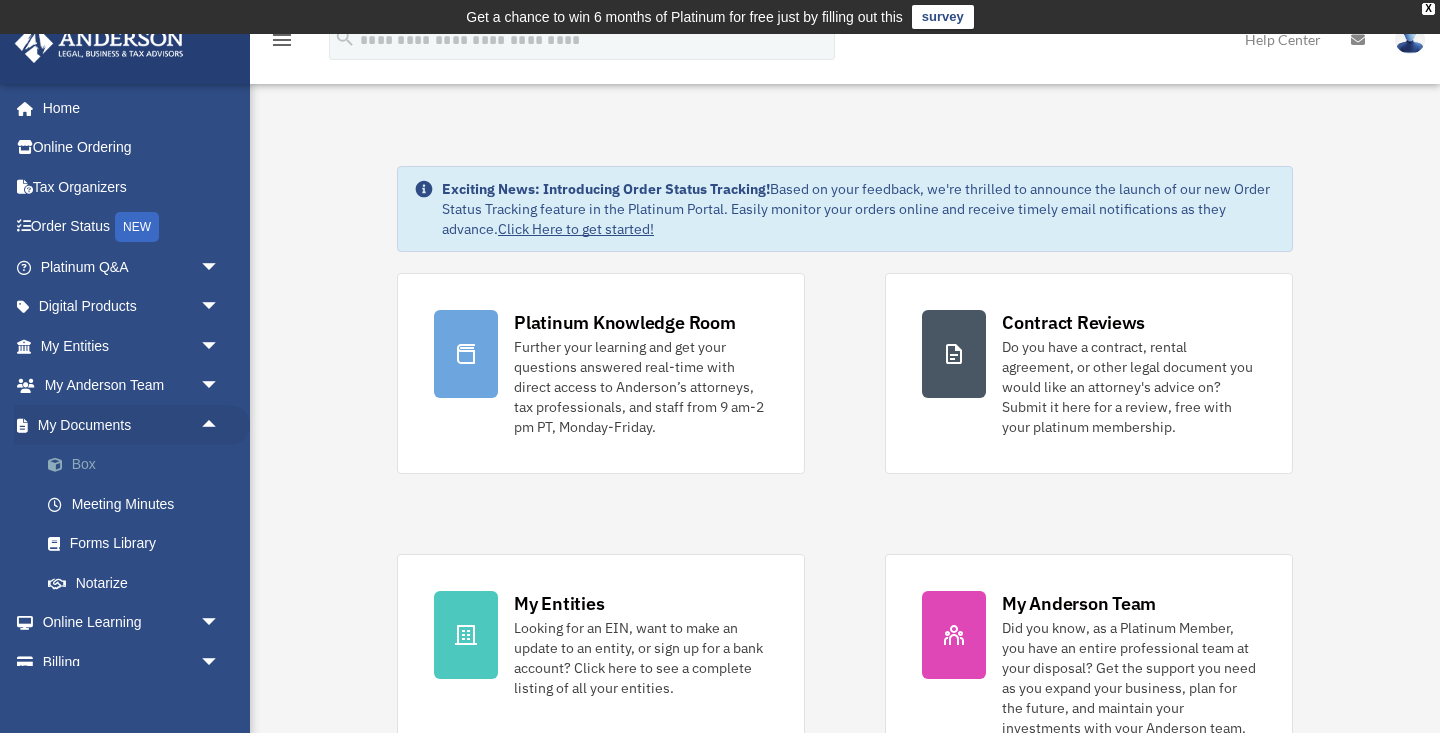 click on "Box" at bounding box center [139, 465] 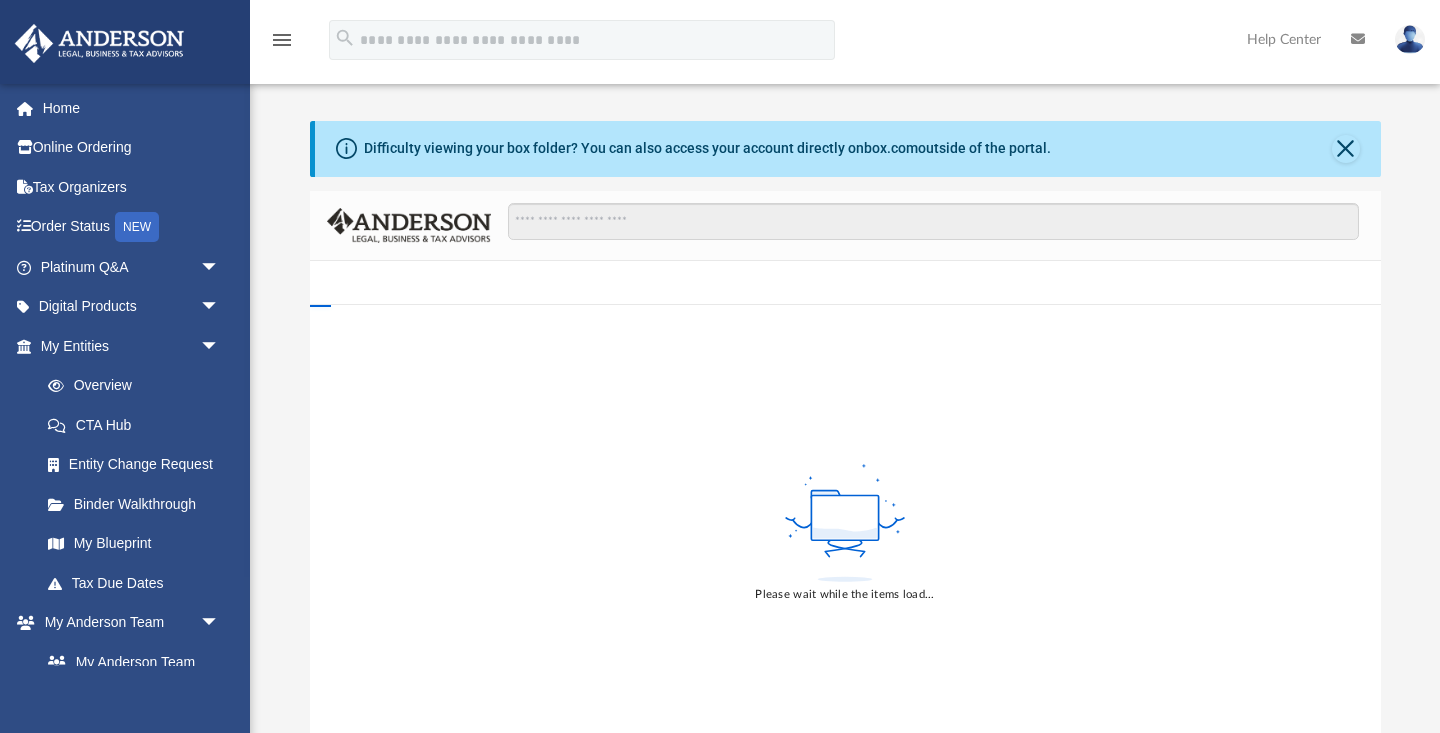 scroll, scrollTop: 0, scrollLeft: 0, axis: both 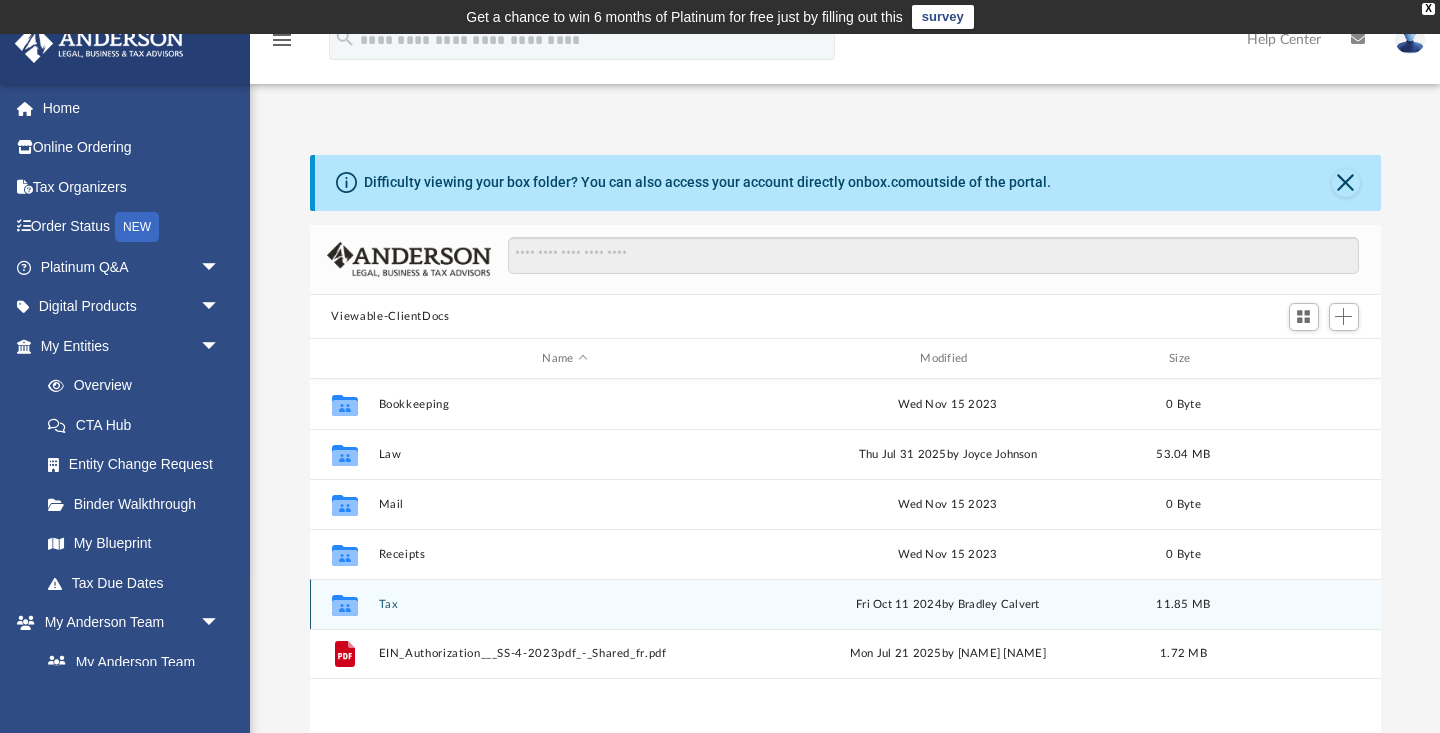 click on "Tax" at bounding box center [565, 604] 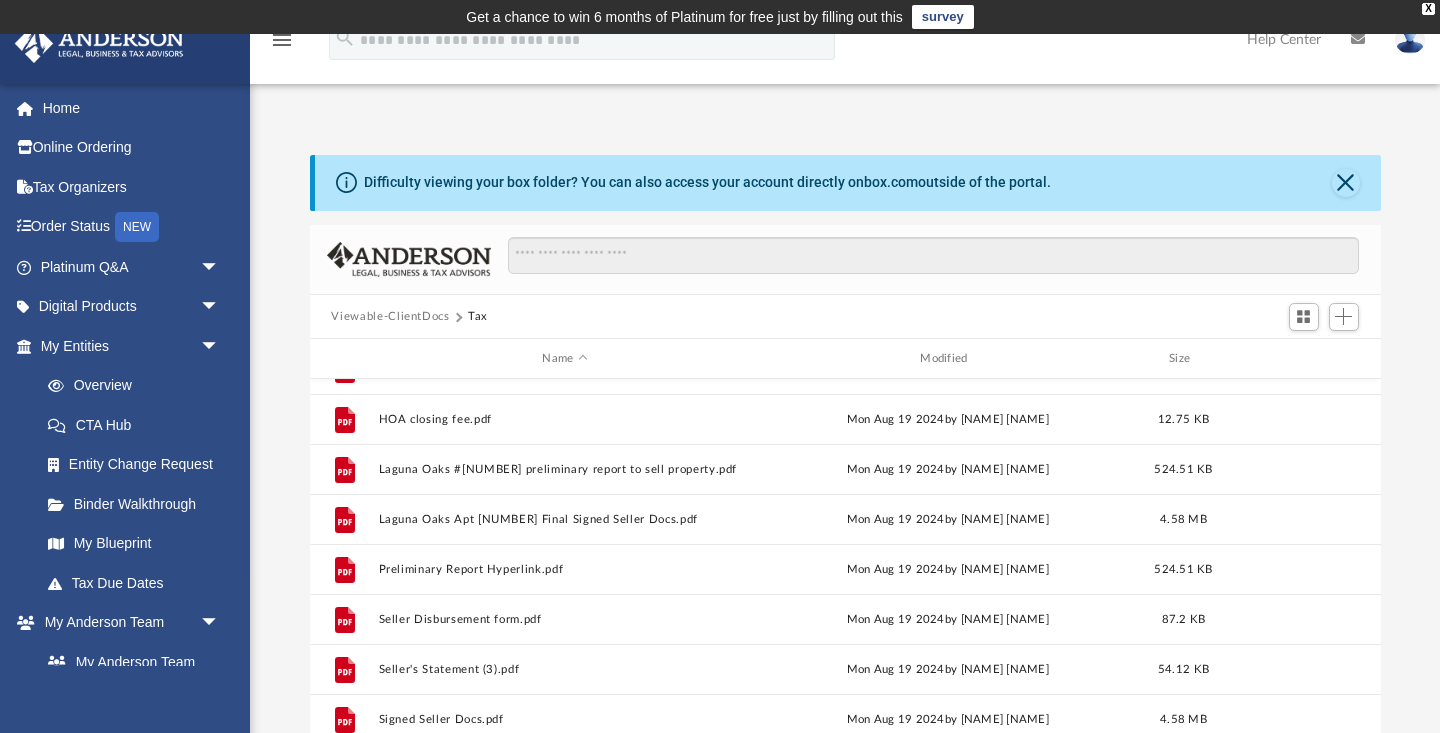 scroll, scrollTop: 235, scrollLeft: 0, axis: vertical 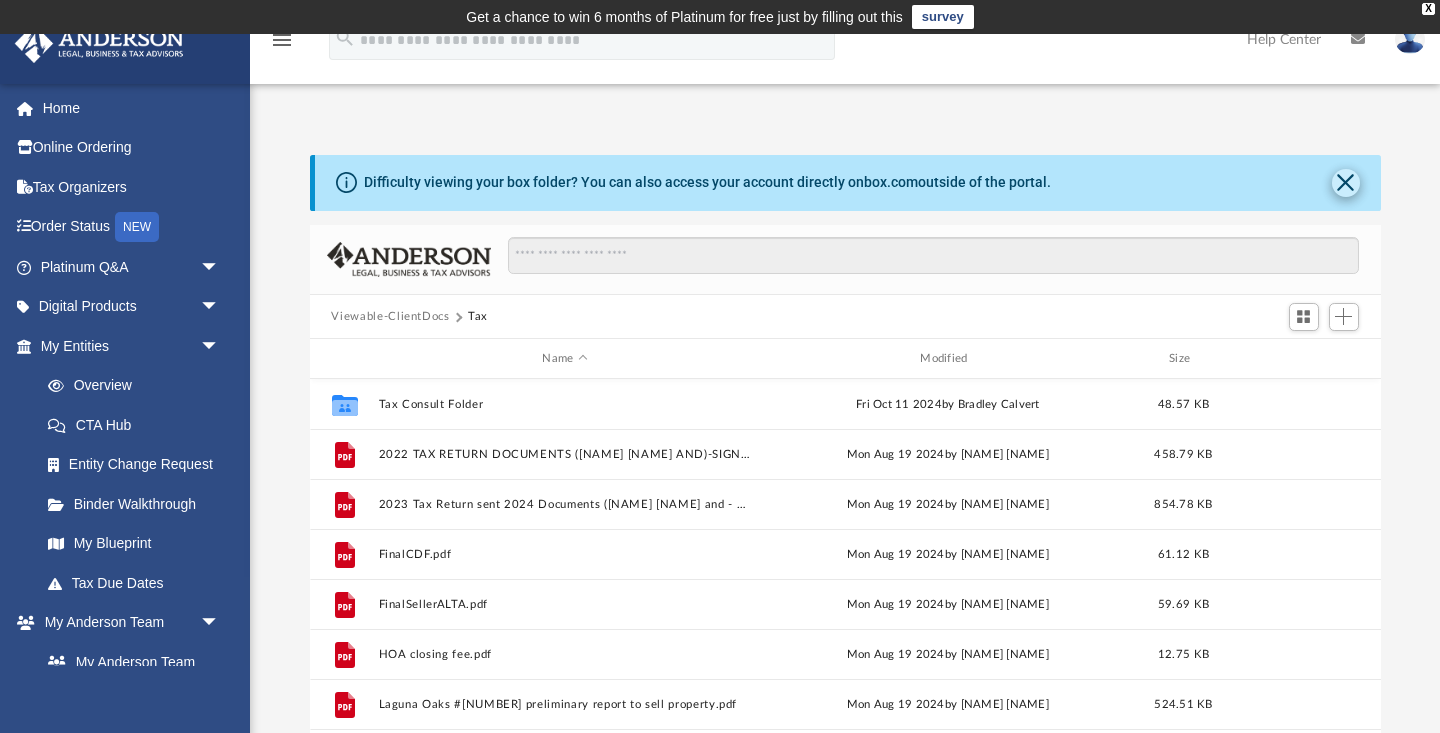 click 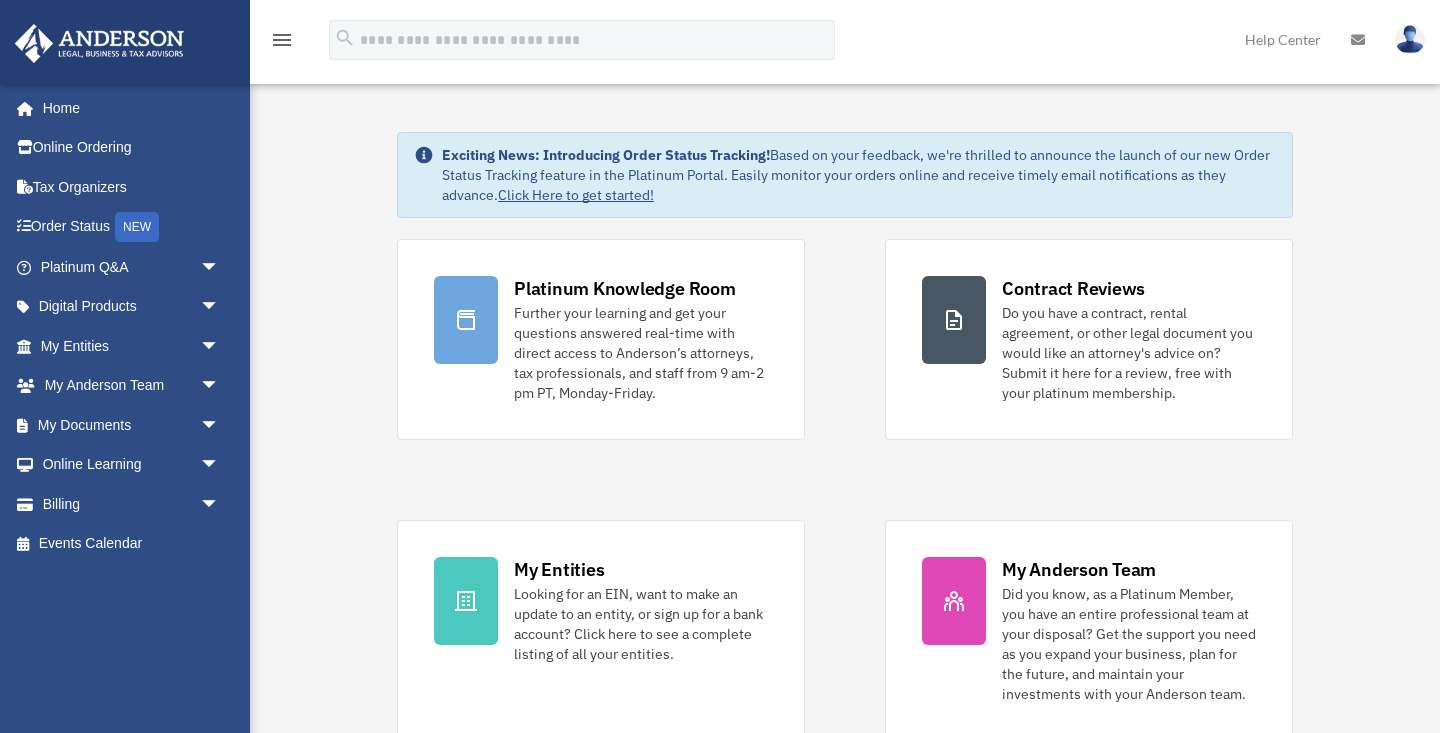 scroll, scrollTop: 0, scrollLeft: 0, axis: both 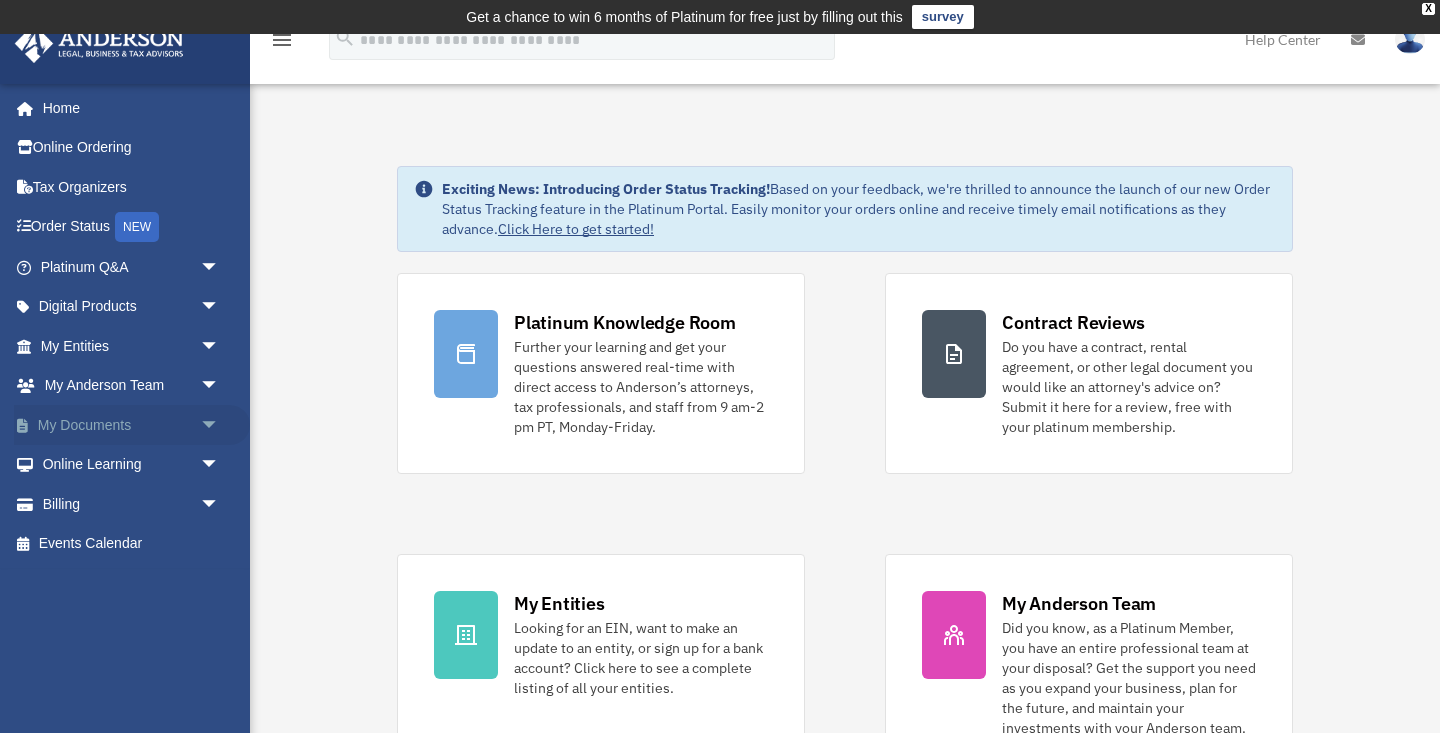 click on "arrow_drop_down" at bounding box center (220, 425) 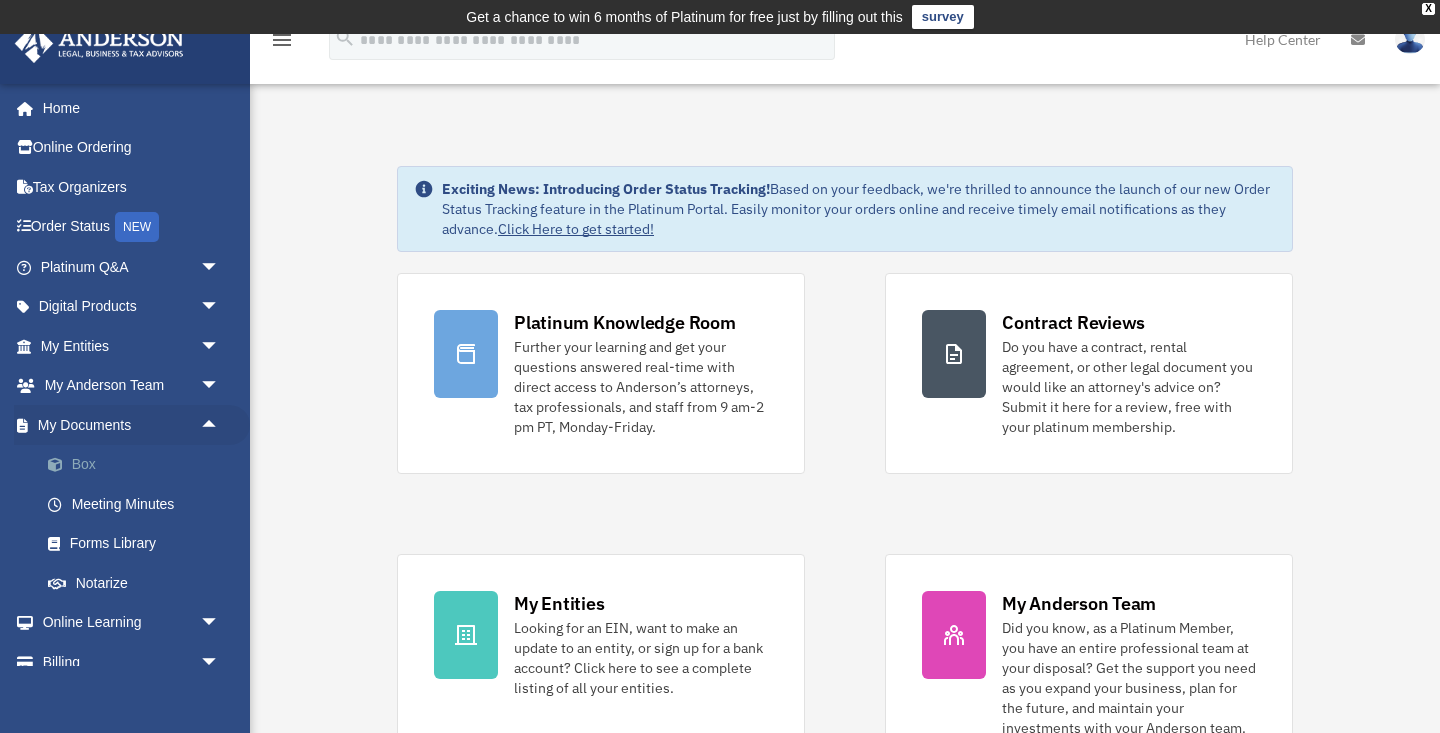 click on "Box" at bounding box center (139, 465) 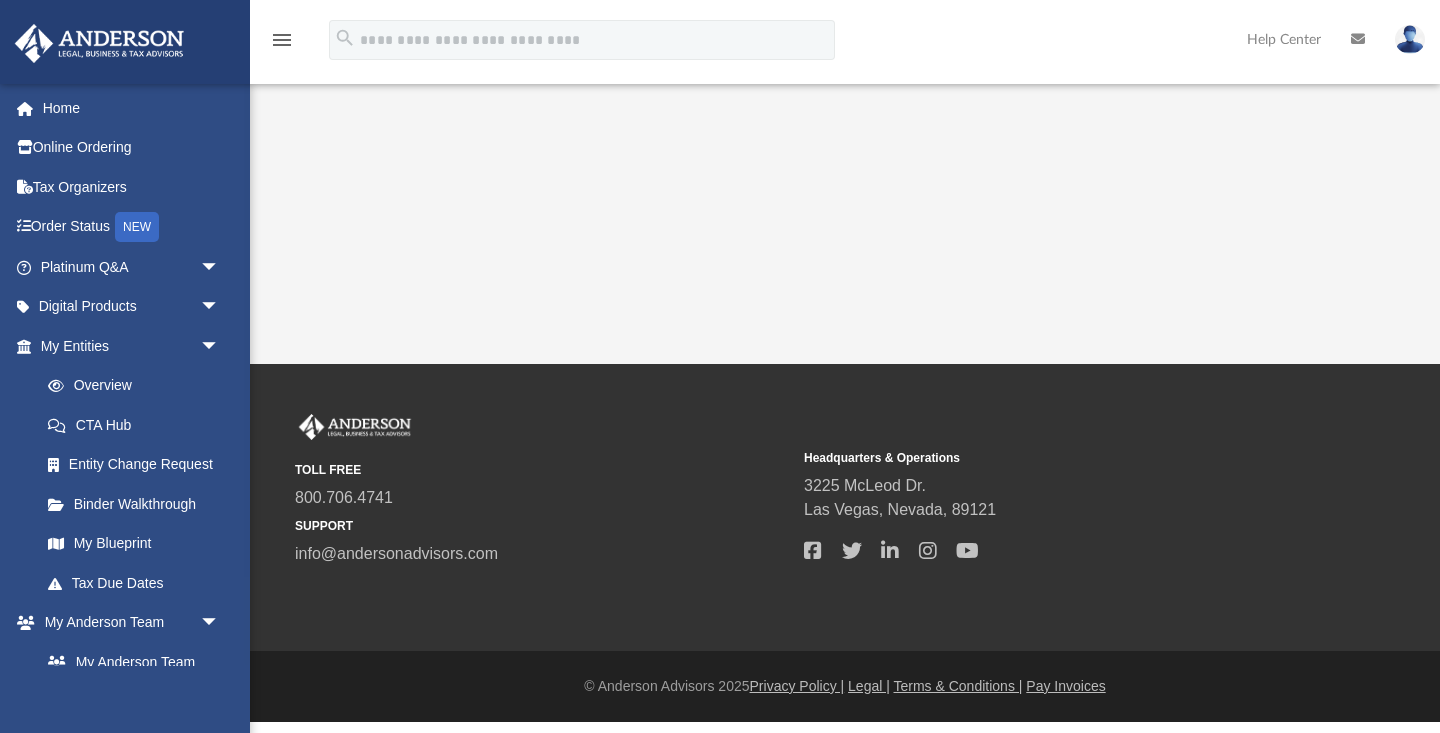 scroll, scrollTop: 0, scrollLeft: 0, axis: both 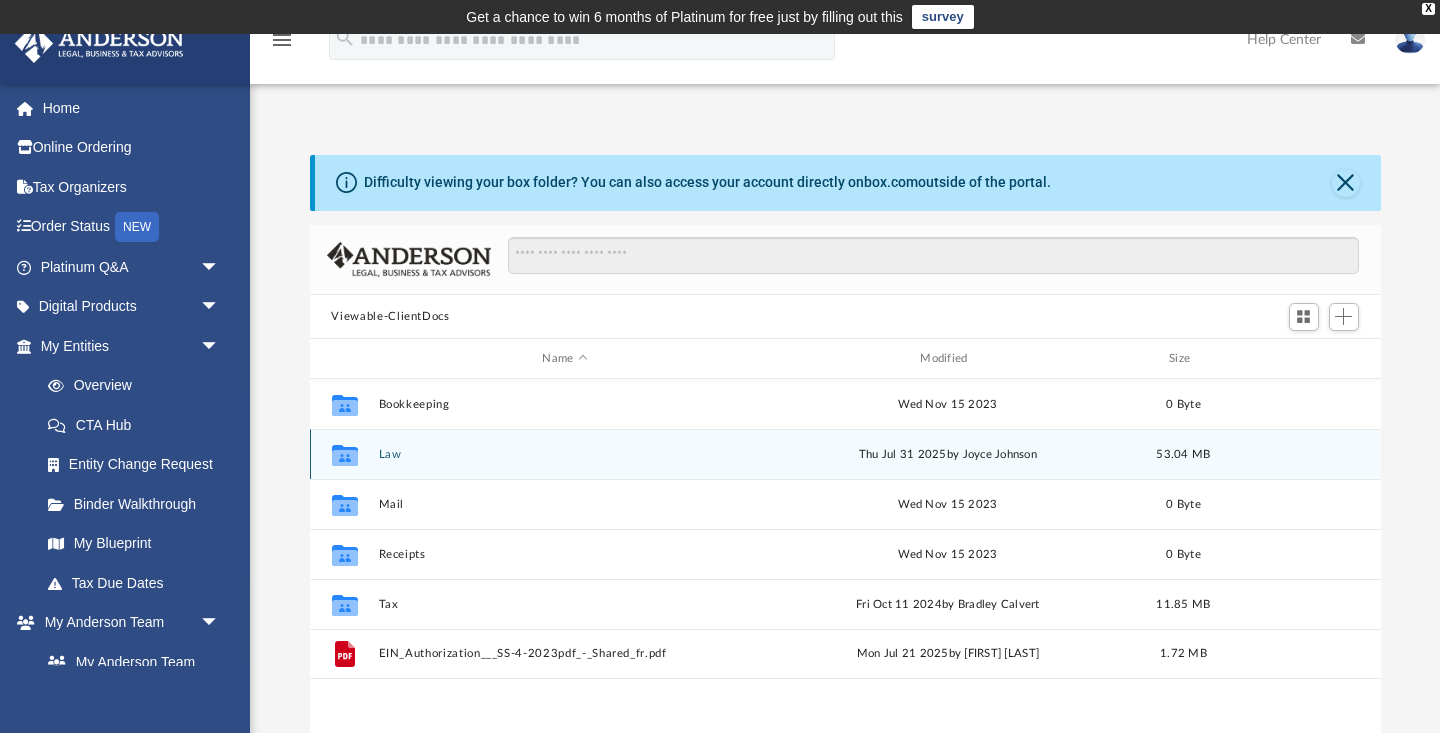 click on "Law" at bounding box center (565, 454) 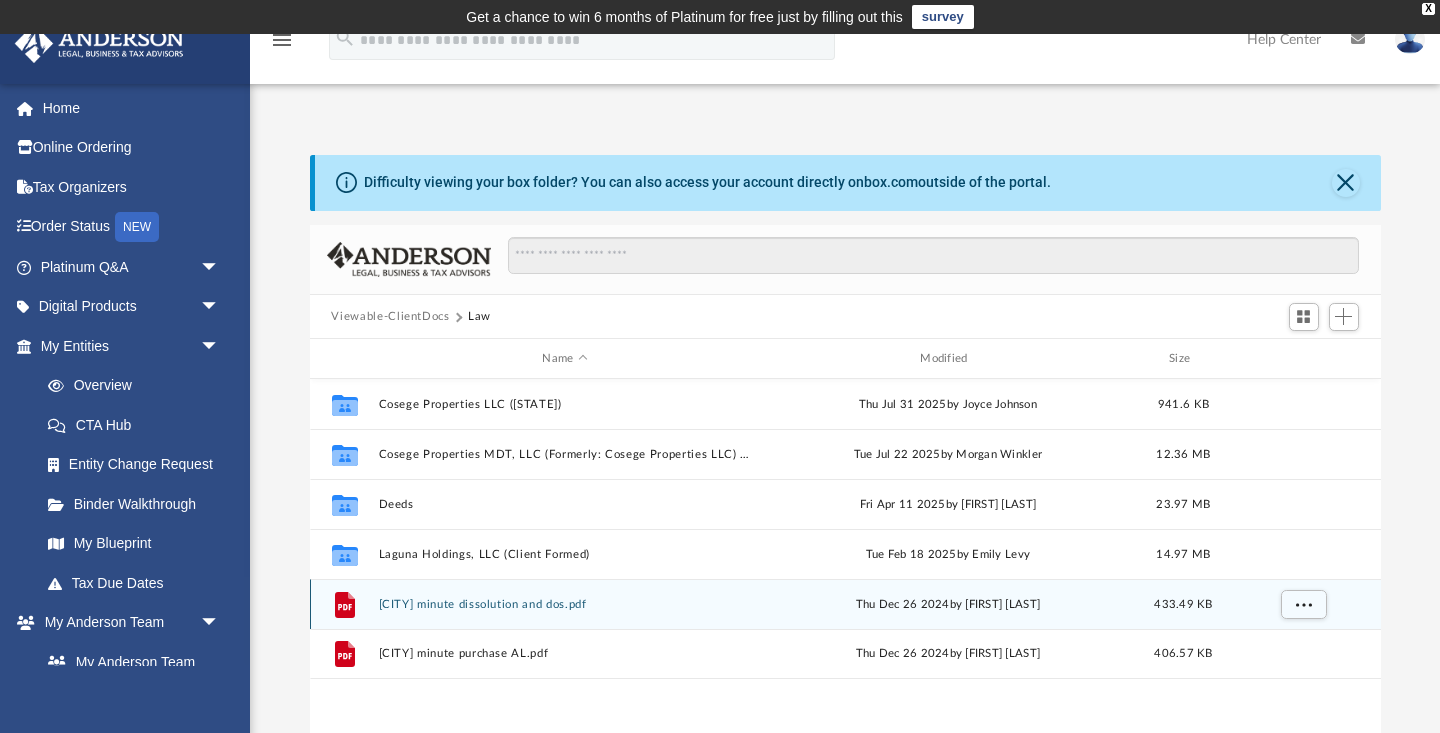 click on "Laguna minute dissolution and dos.pdf" at bounding box center (565, 604) 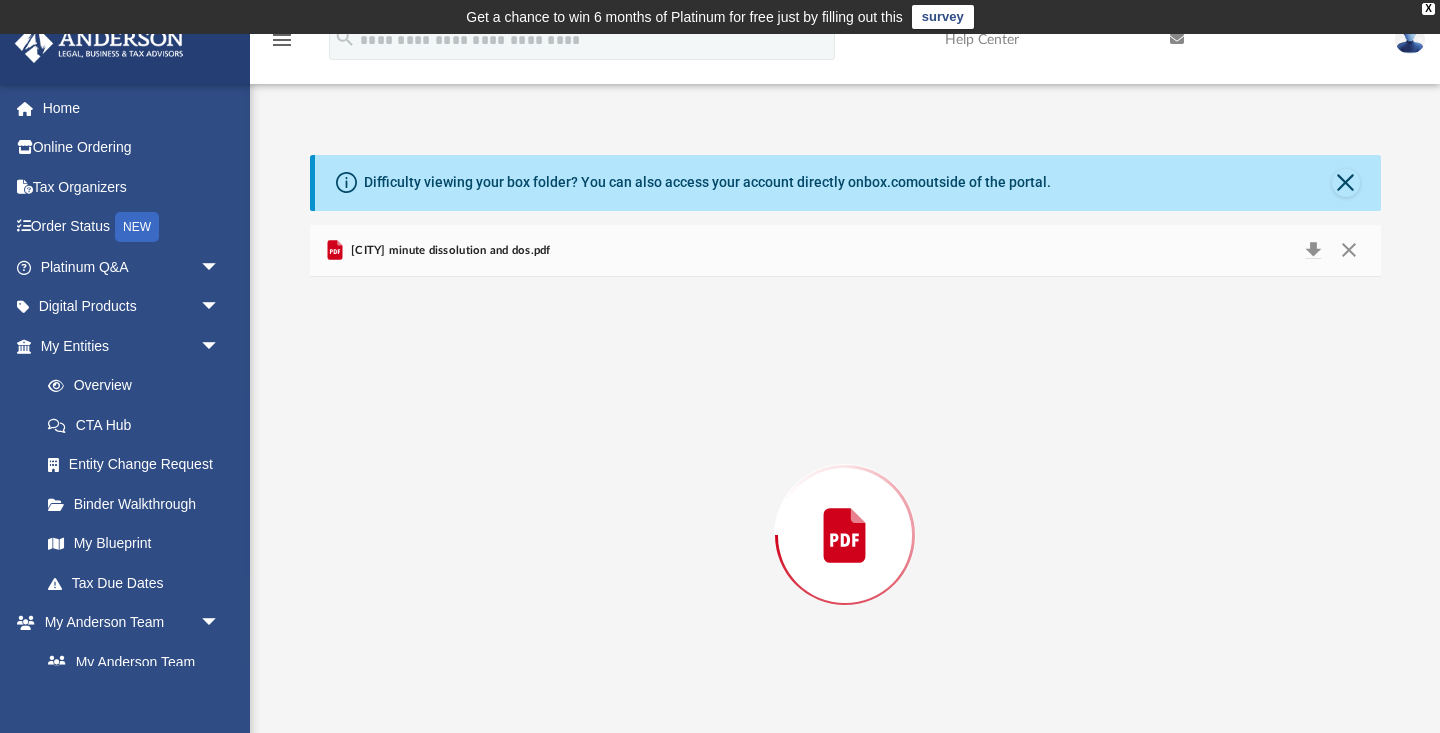 scroll, scrollTop: 60, scrollLeft: 0, axis: vertical 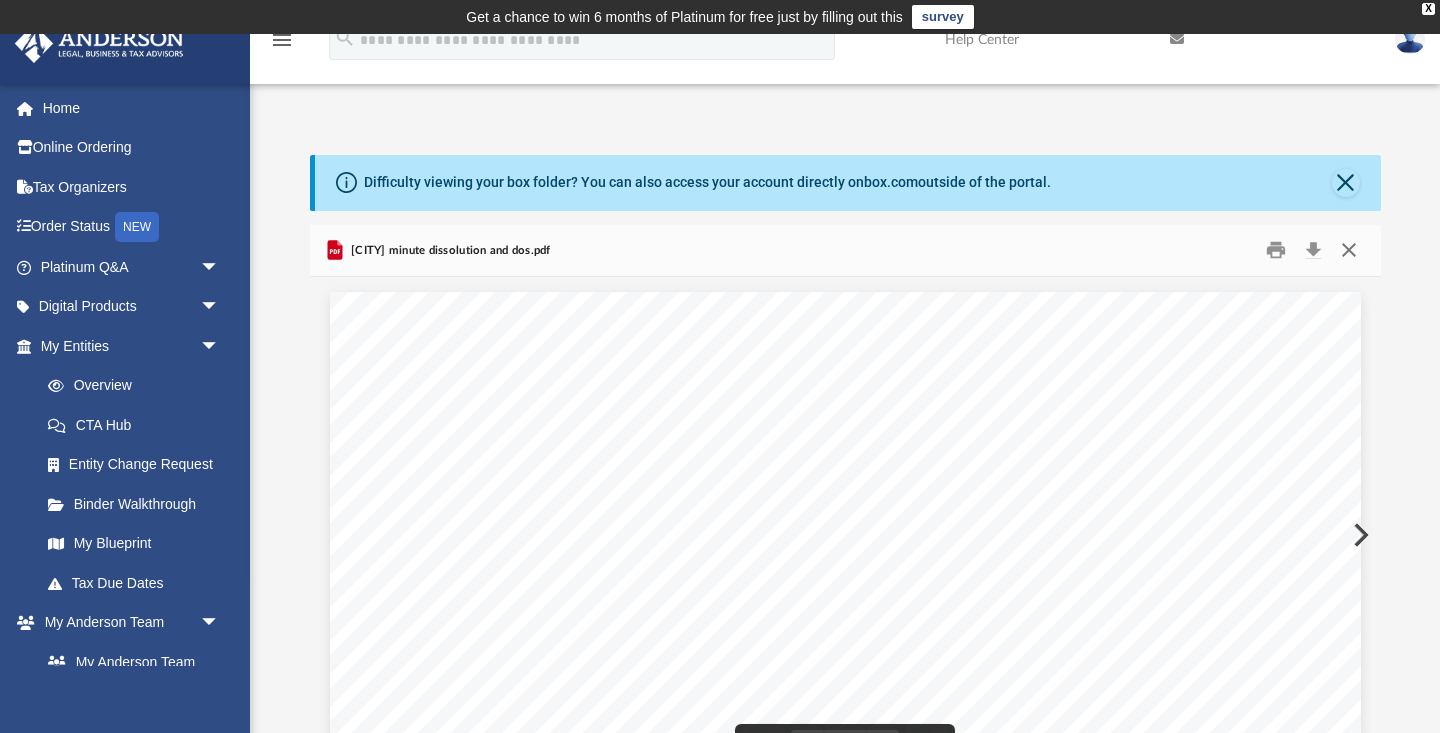 click at bounding box center (1349, 250) 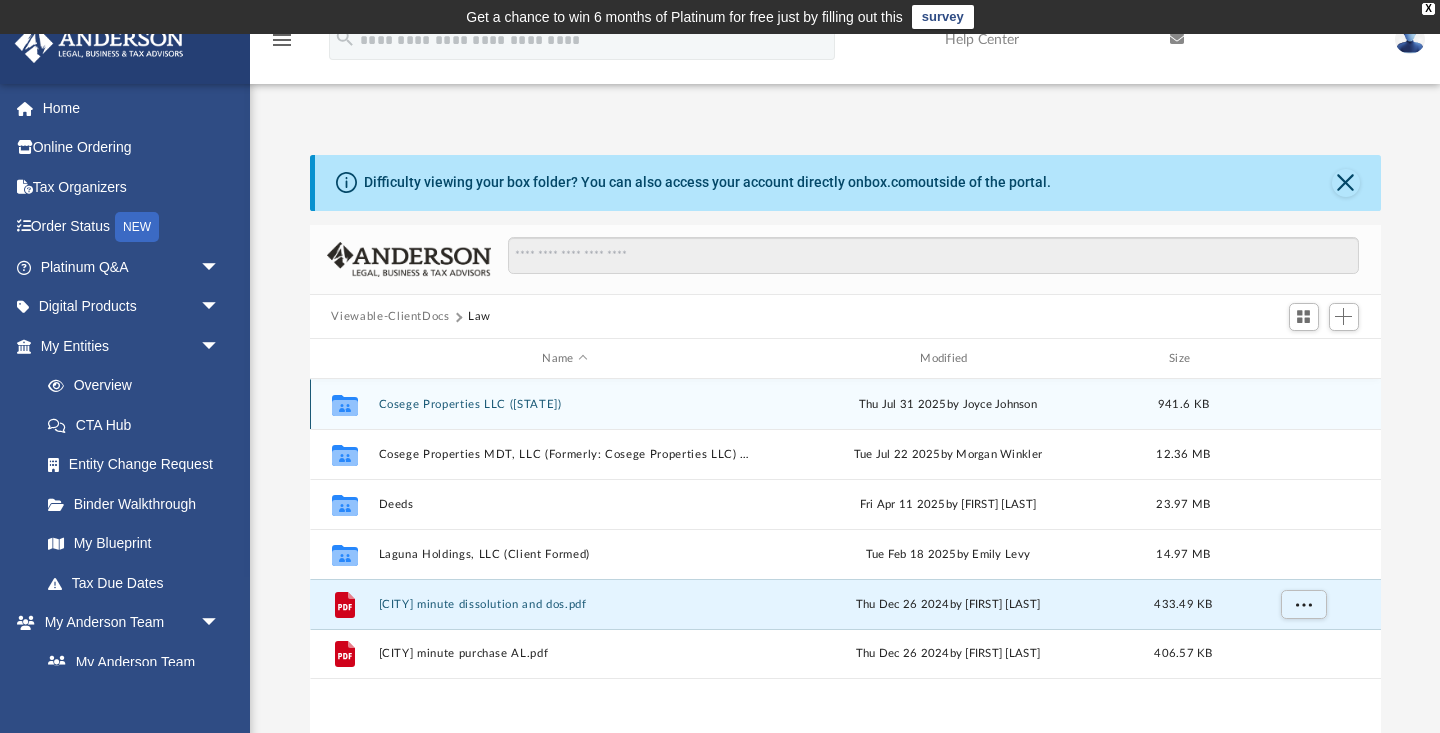 click on "Cosege Properties LLC (FL)" at bounding box center (565, 404) 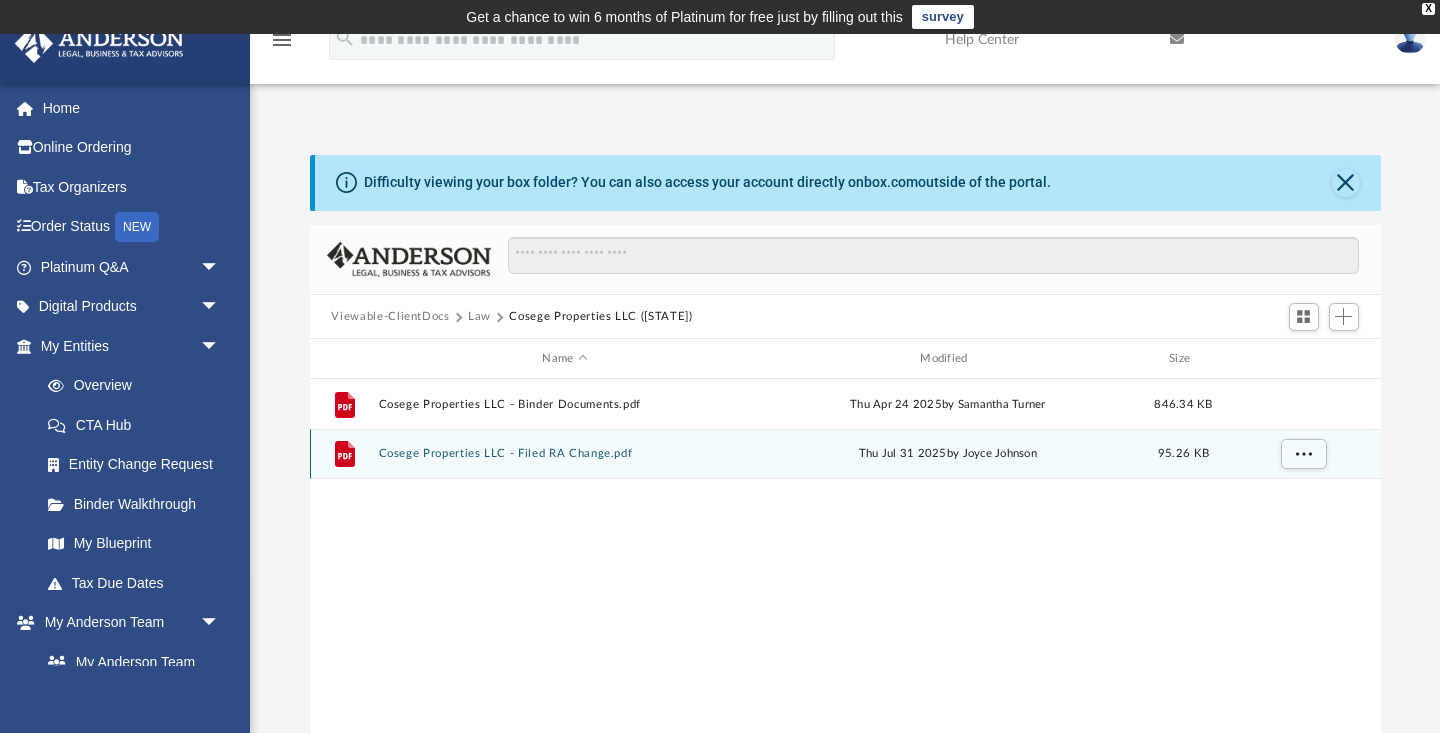 click on "Cosege Properties LLC - Filed RA Change.pdf" at bounding box center (565, 454) 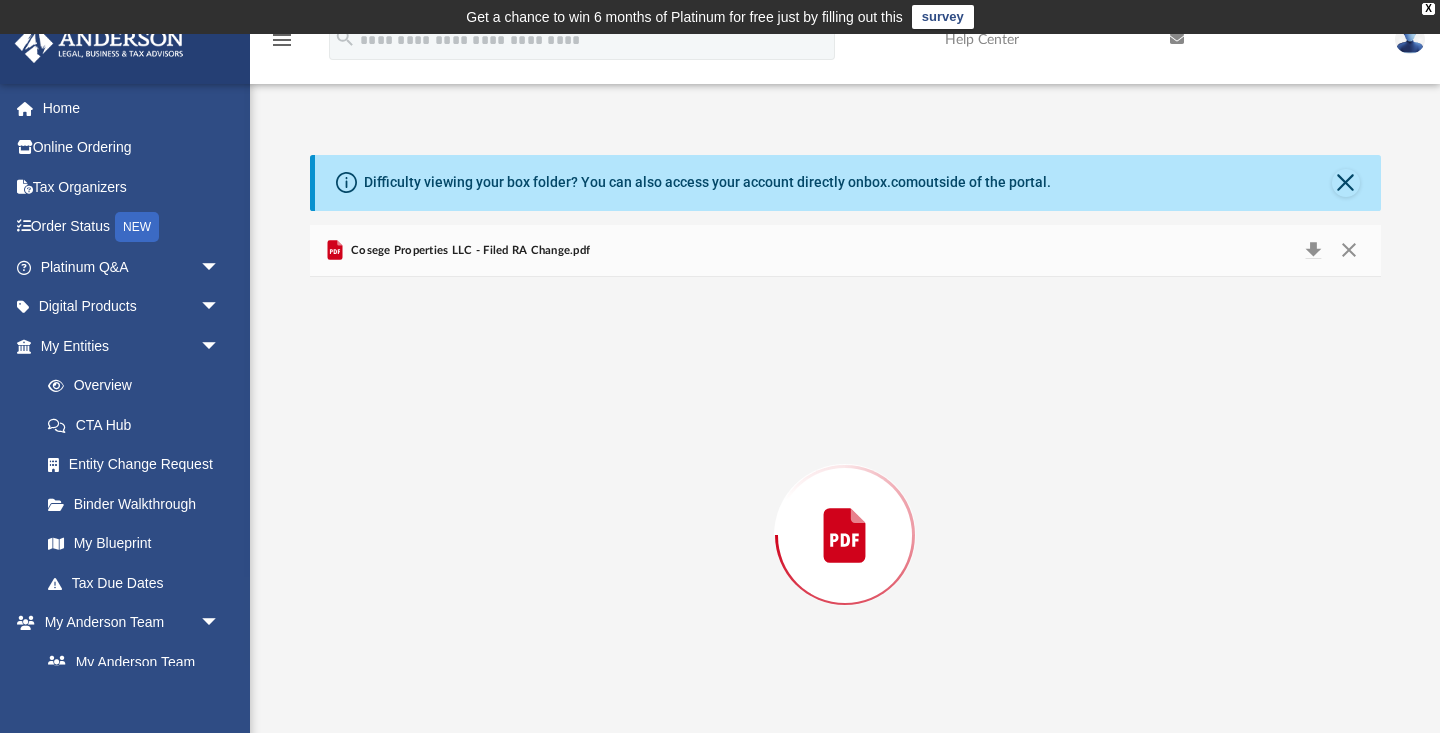 scroll, scrollTop: 60, scrollLeft: 0, axis: vertical 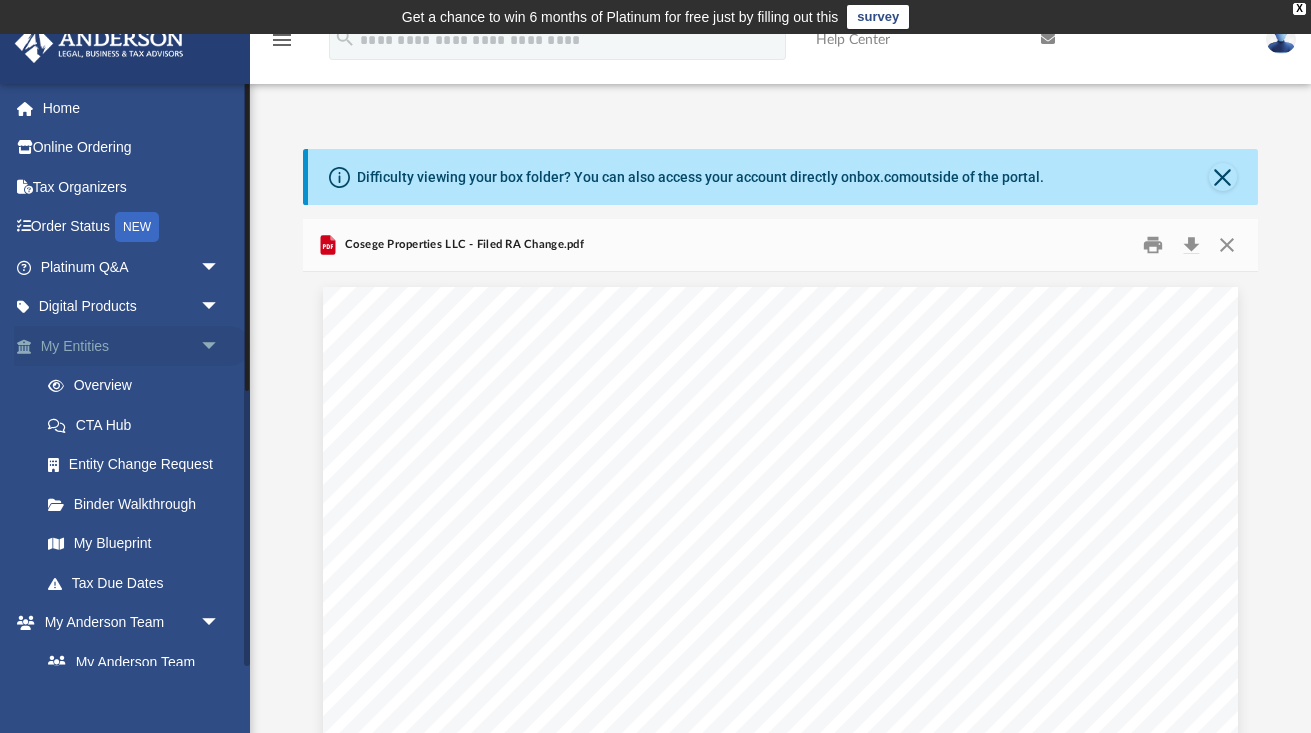 click on "arrow_drop_down" at bounding box center (220, 346) 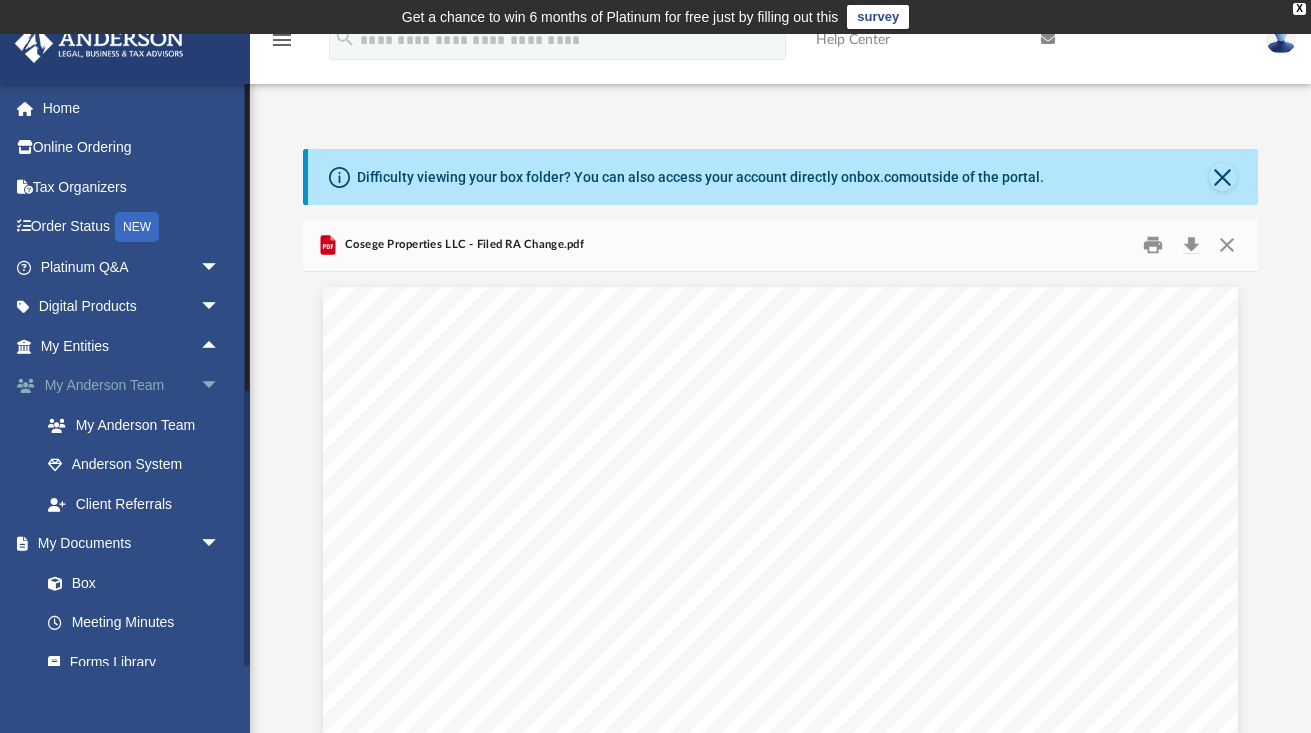 click on "arrow_drop_down" at bounding box center [220, 386] 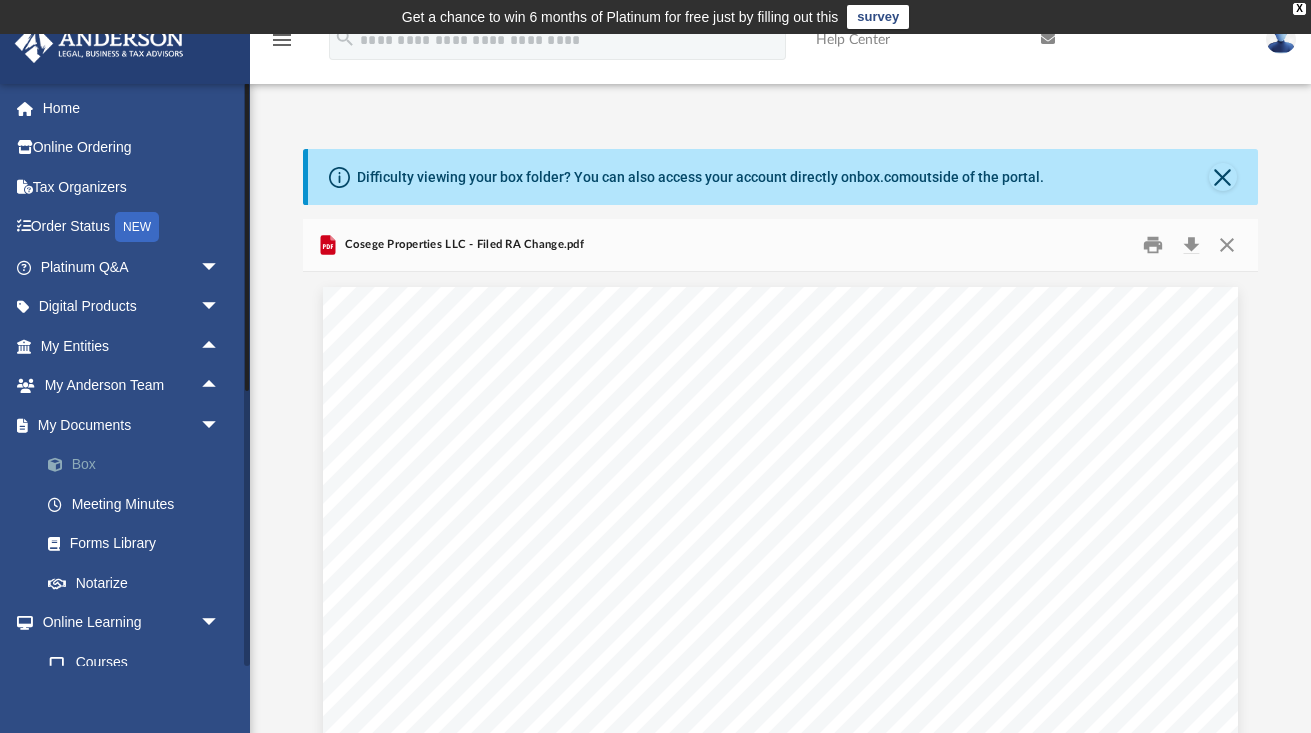 click on "Box" at bounding box center [139, 465] 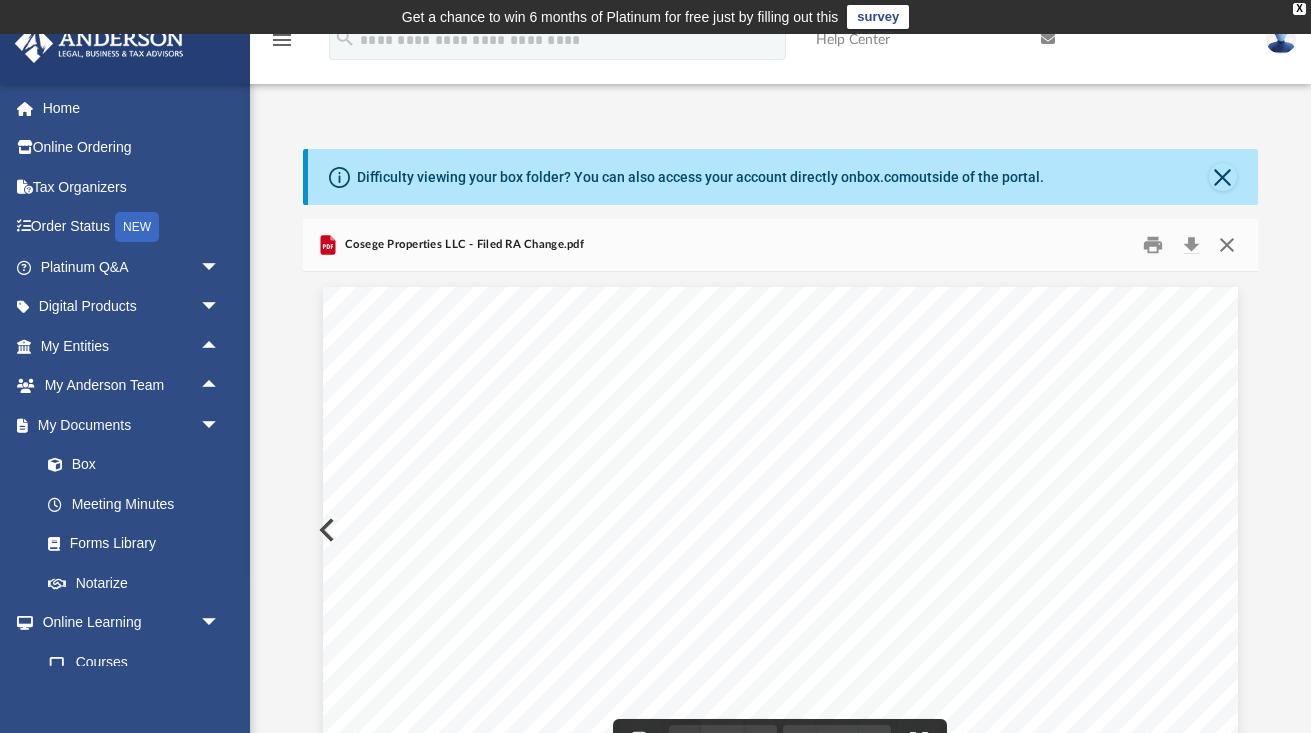 click at bounding box center [1227, 245] 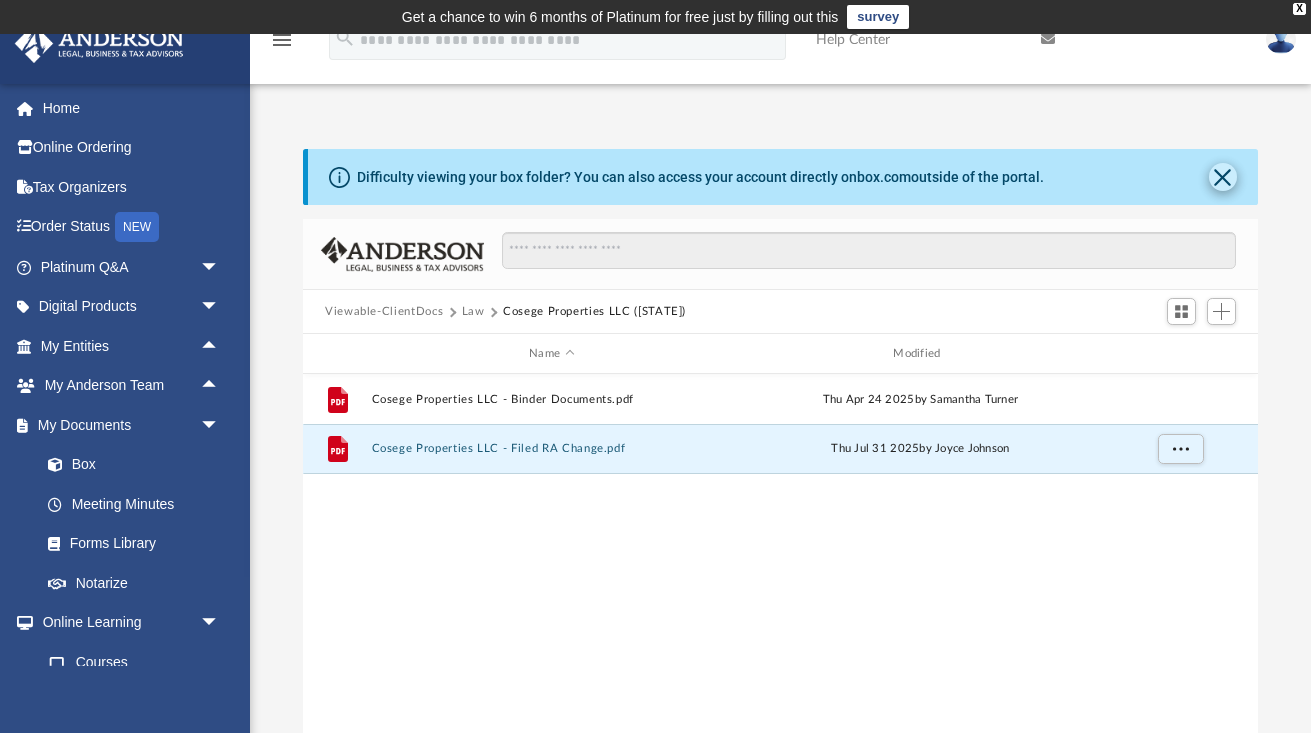 click 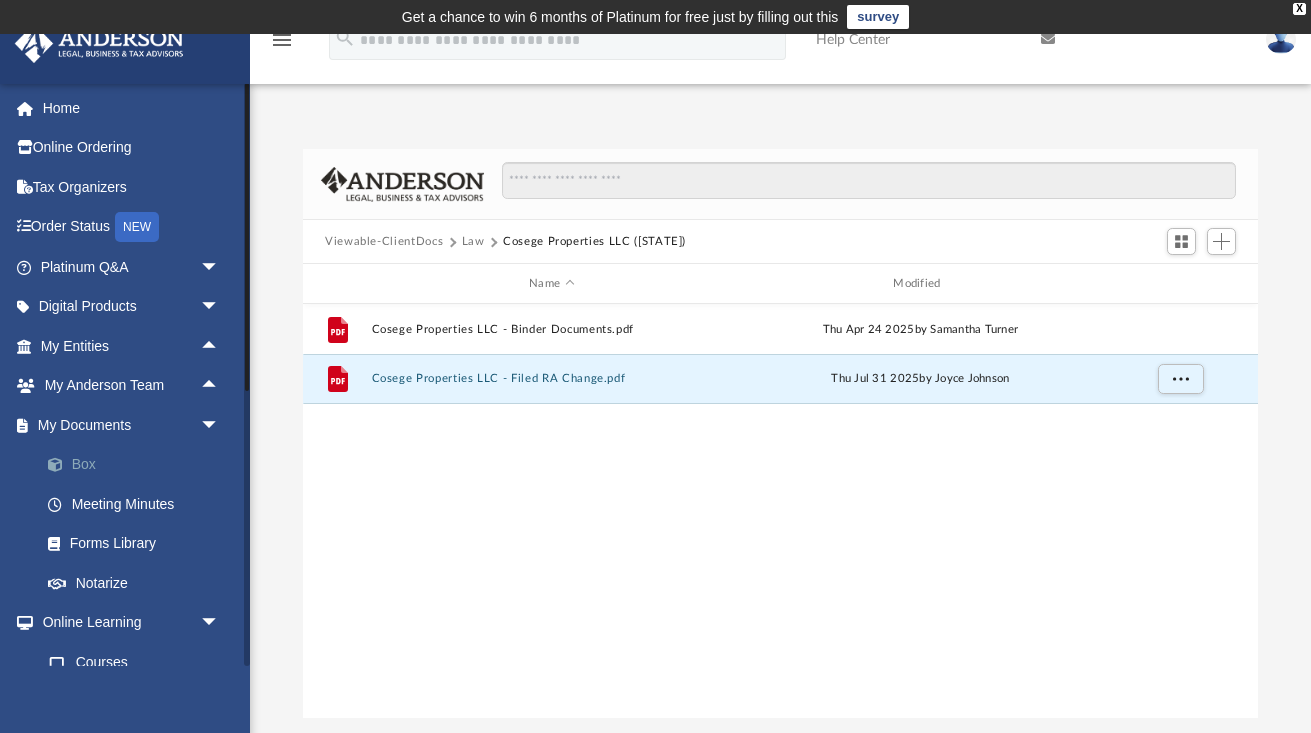 click on "Box" at bounding box center (139, 465) 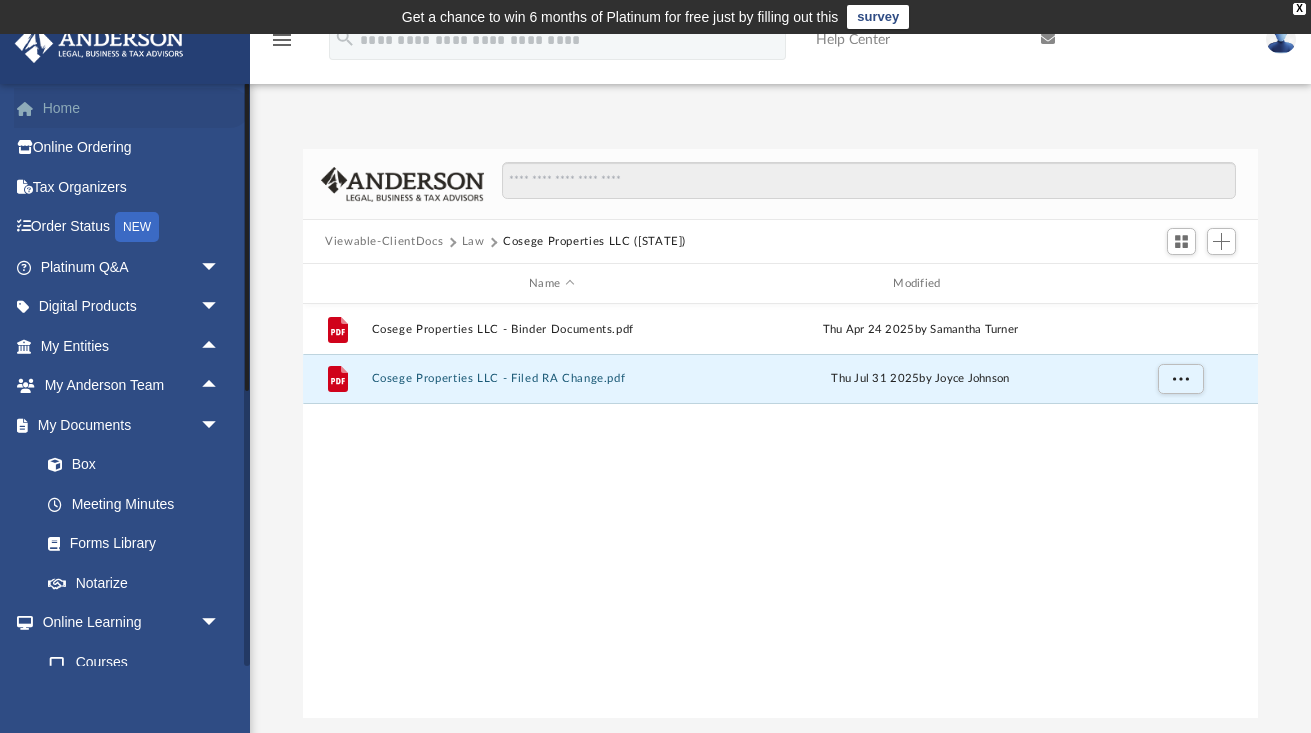 click on "Home" at bounding box center [132, 108] 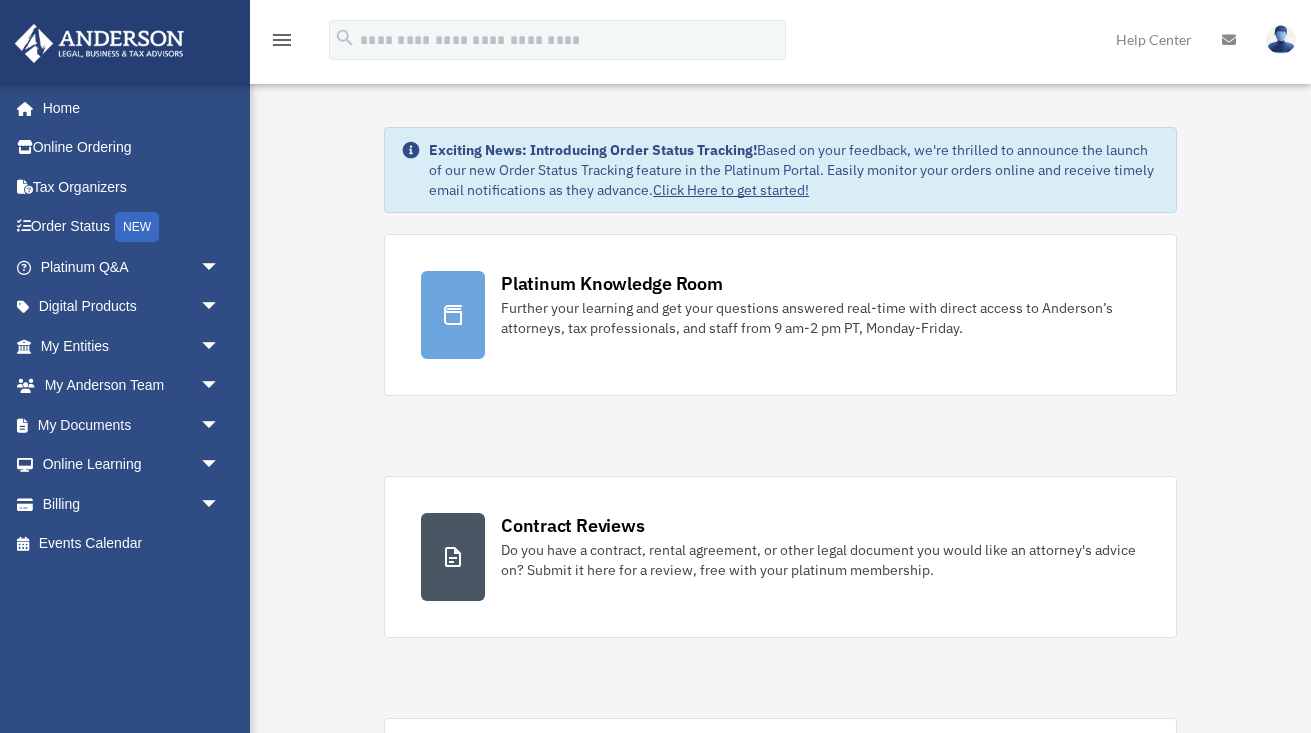 scroll, scrollTop: 0, scrollLeft: 0, axis: both 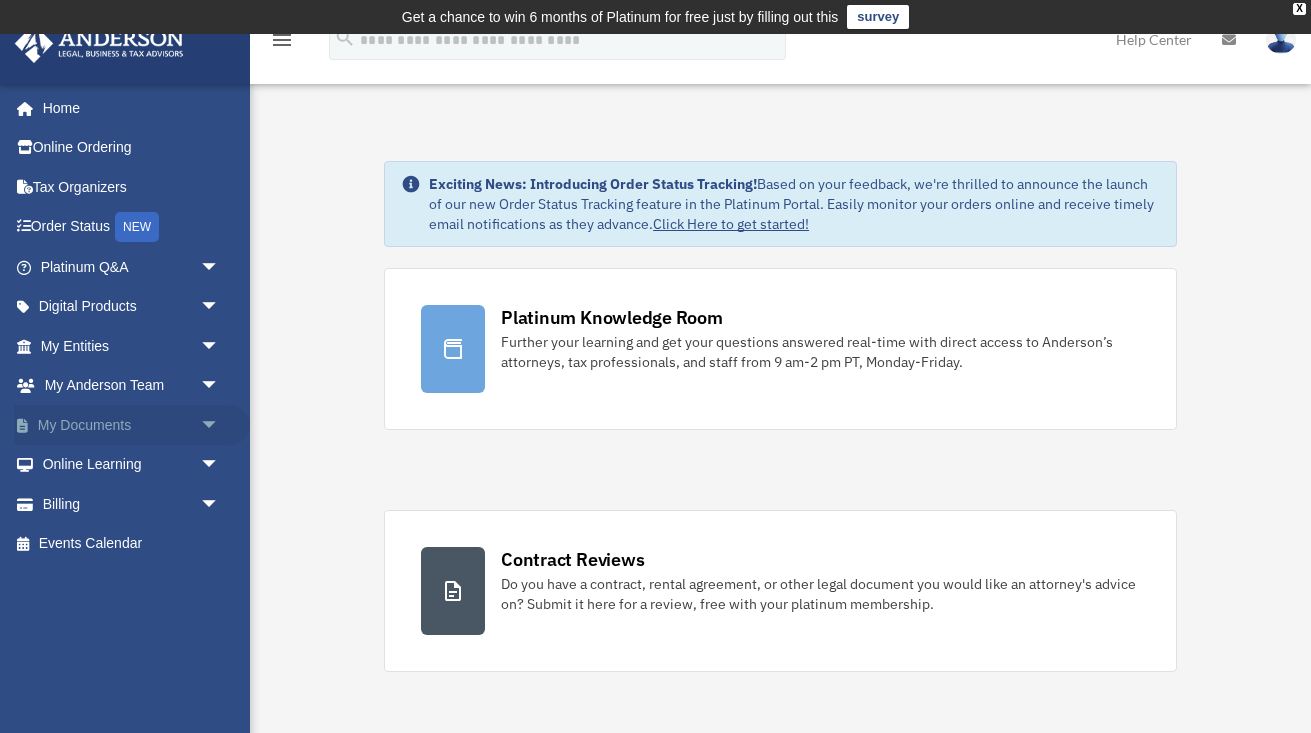 click on "arrow_drop_down" at bounding box center [220, 425] 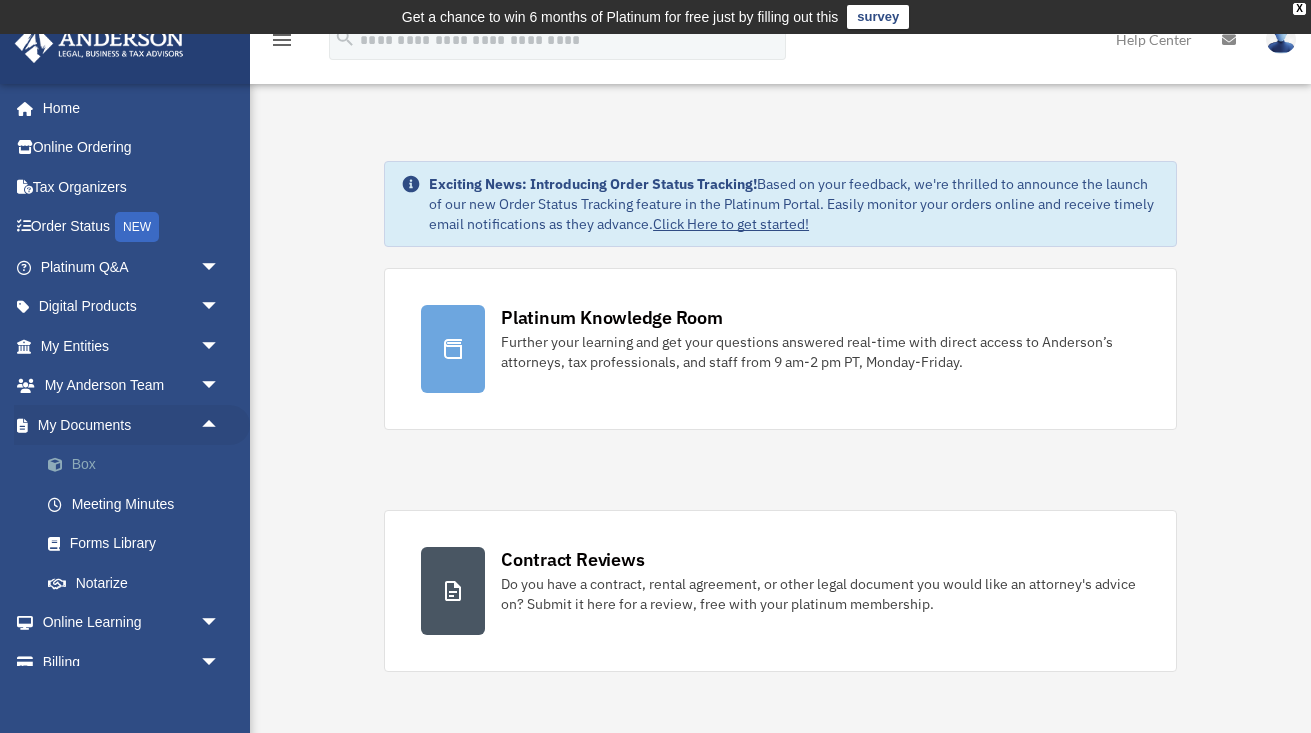 click on "Box" at bounding box center [139, 465] 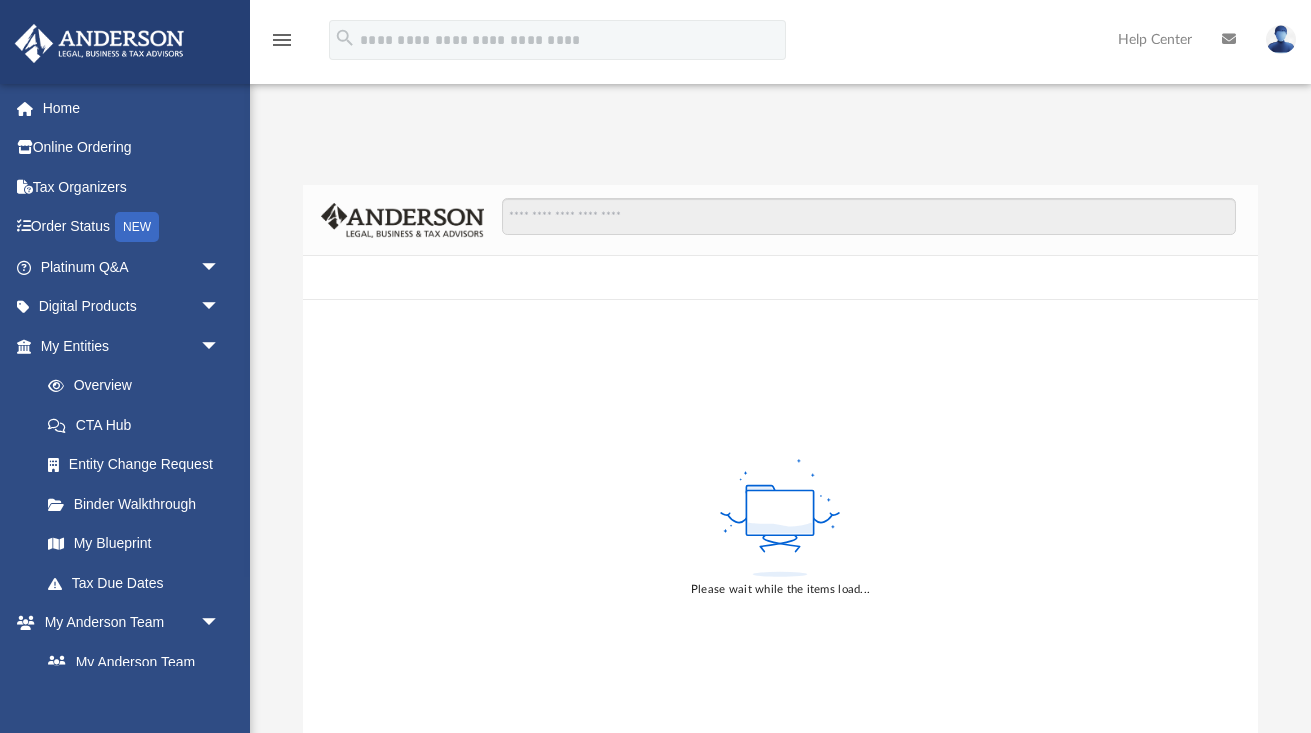 scroll, scrollTop: 0, scrollLeft: 0, axis: both 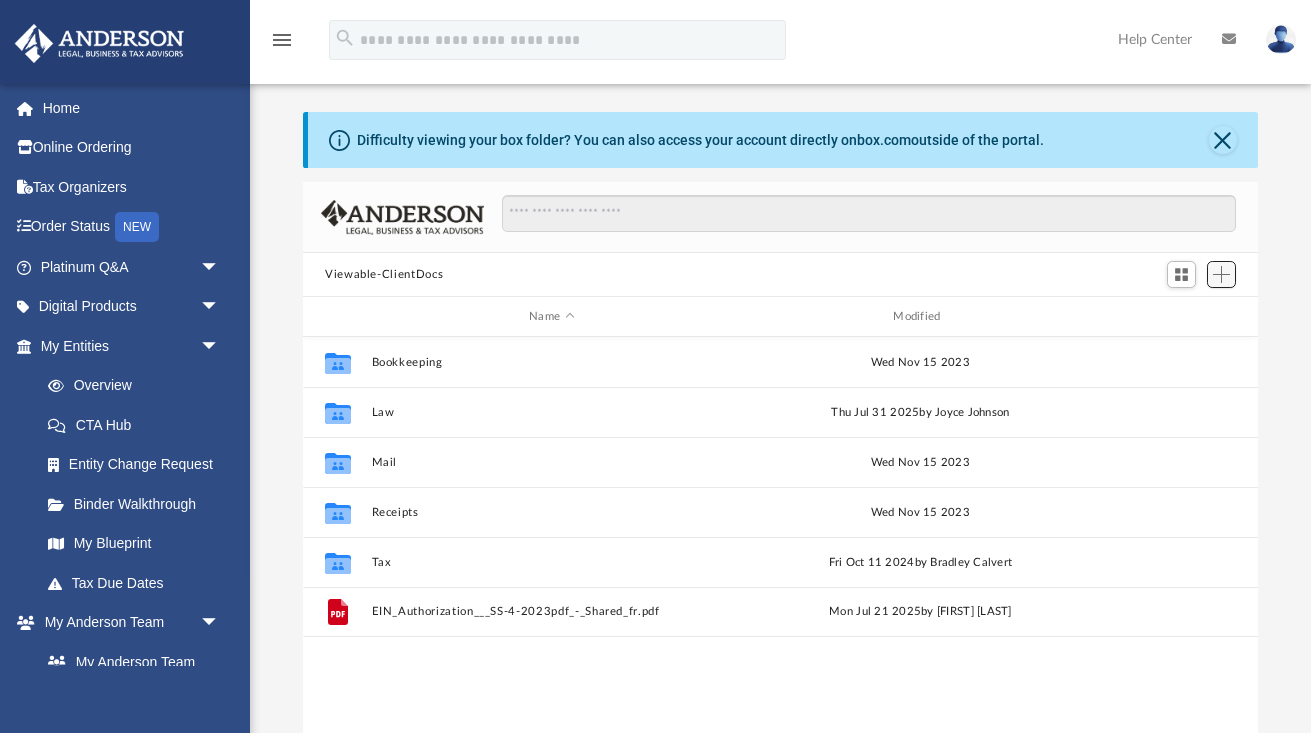 click at bounding box center [1221, 274] 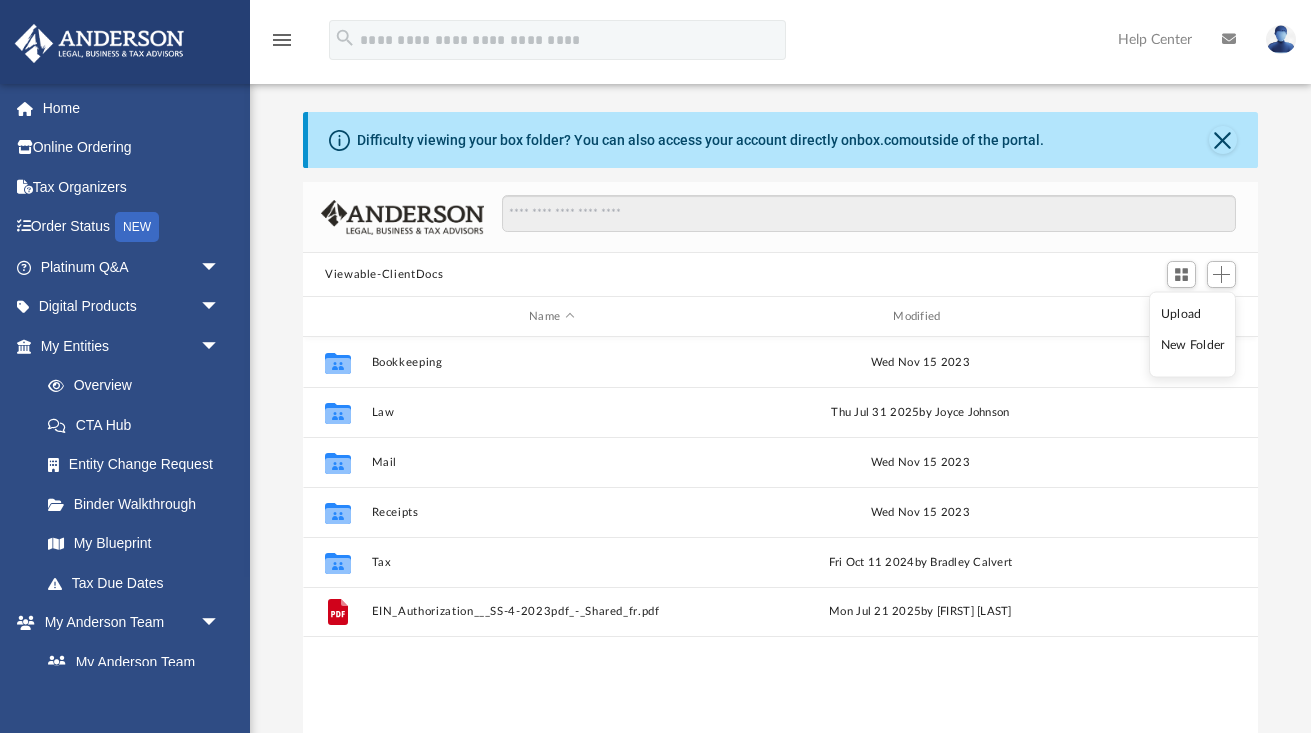 click on "Upload" at bounding box center [1193, 313] 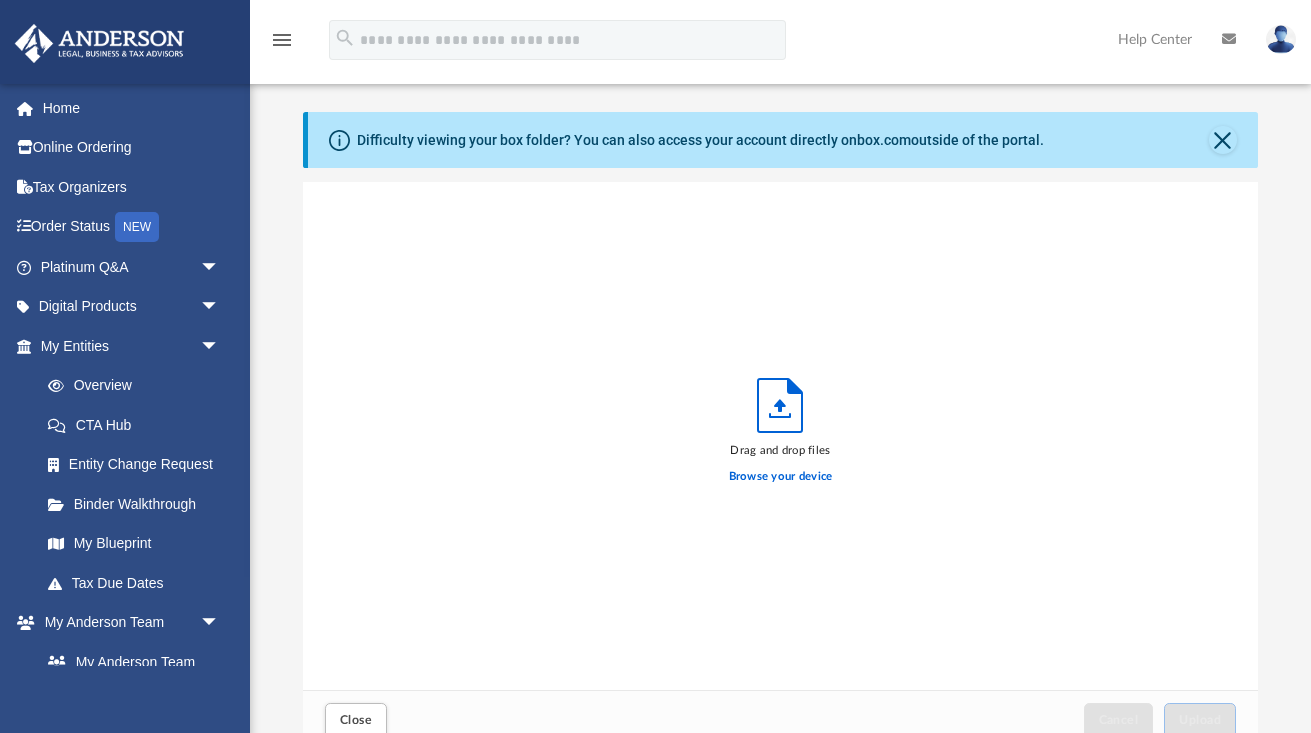 scroll, scrollTop: 55, scrollLeft: 0, axis: vertical 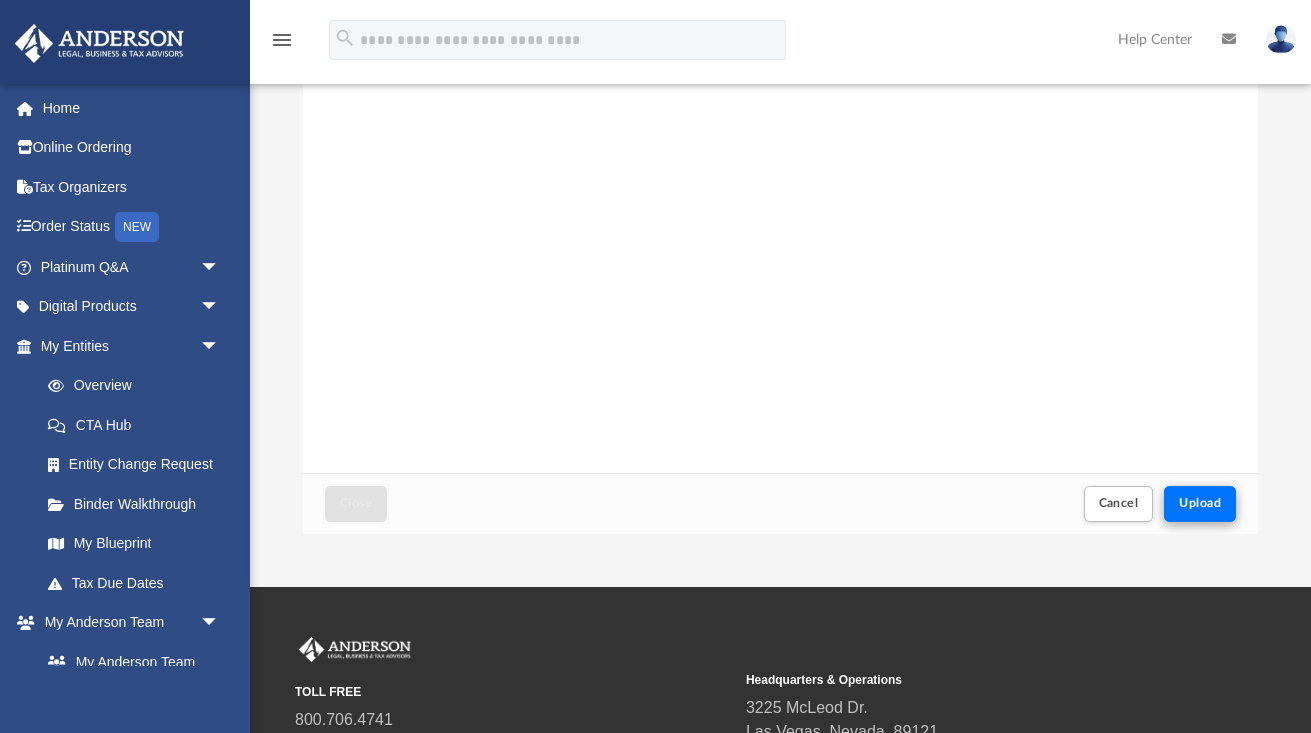 click on "Upload" at bounding box center (1200, 503) 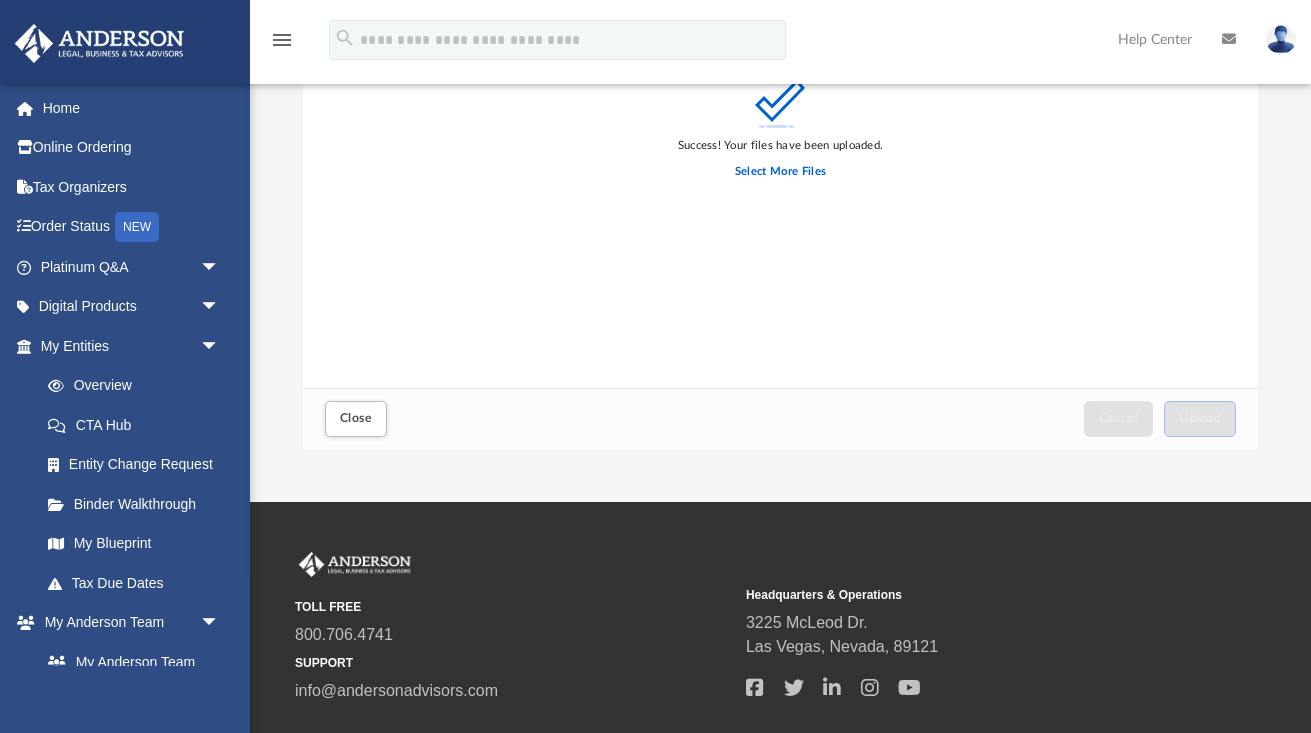 scroll, scrollTop: 347, scrollLeft: 0, axis: vertical 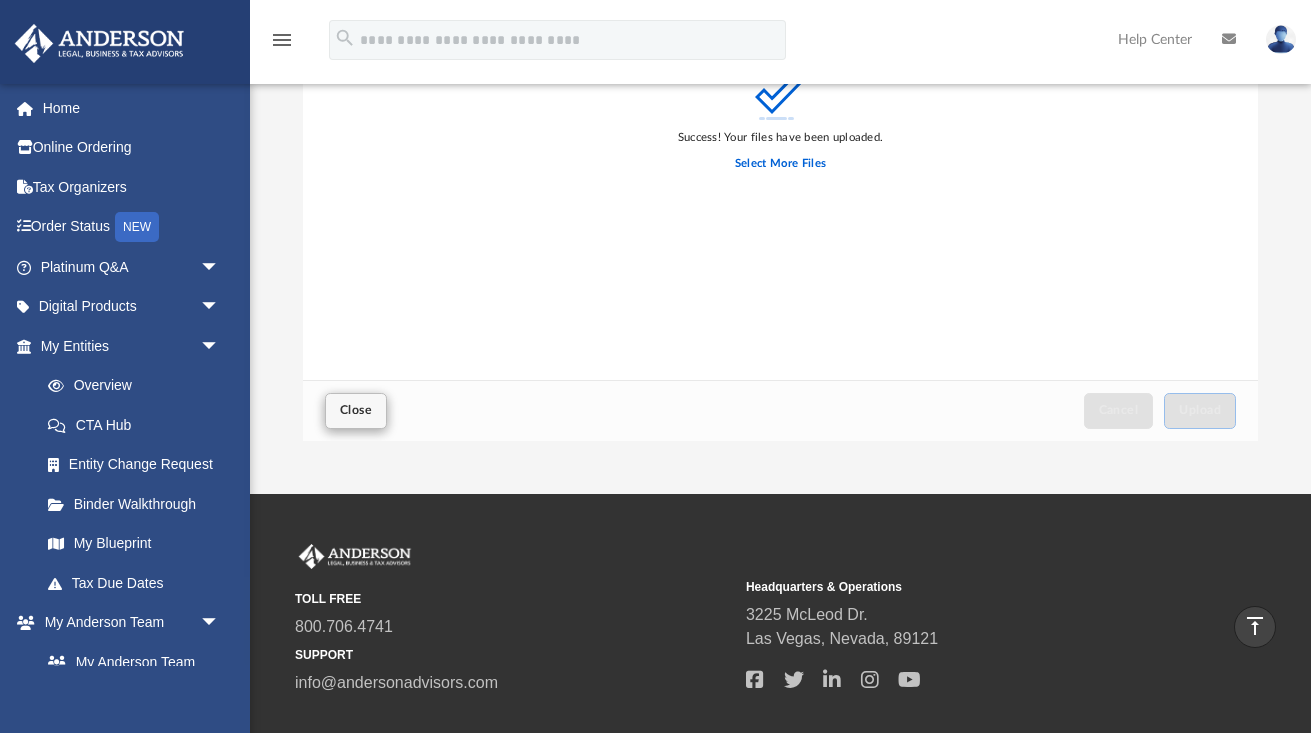click on "Close" at bounding box center (356, 410) 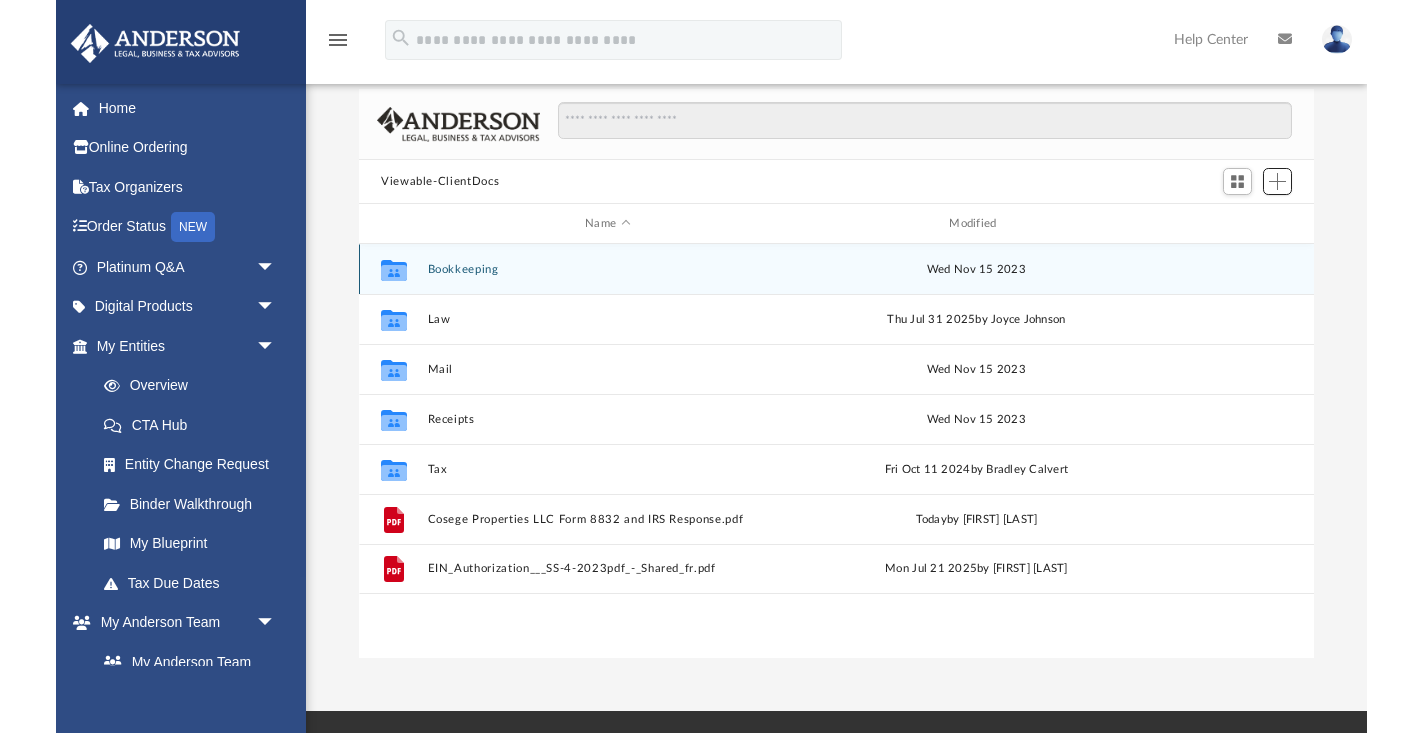 scroll, scrollTop: 129, scrollLeft: 0, axis: vertical 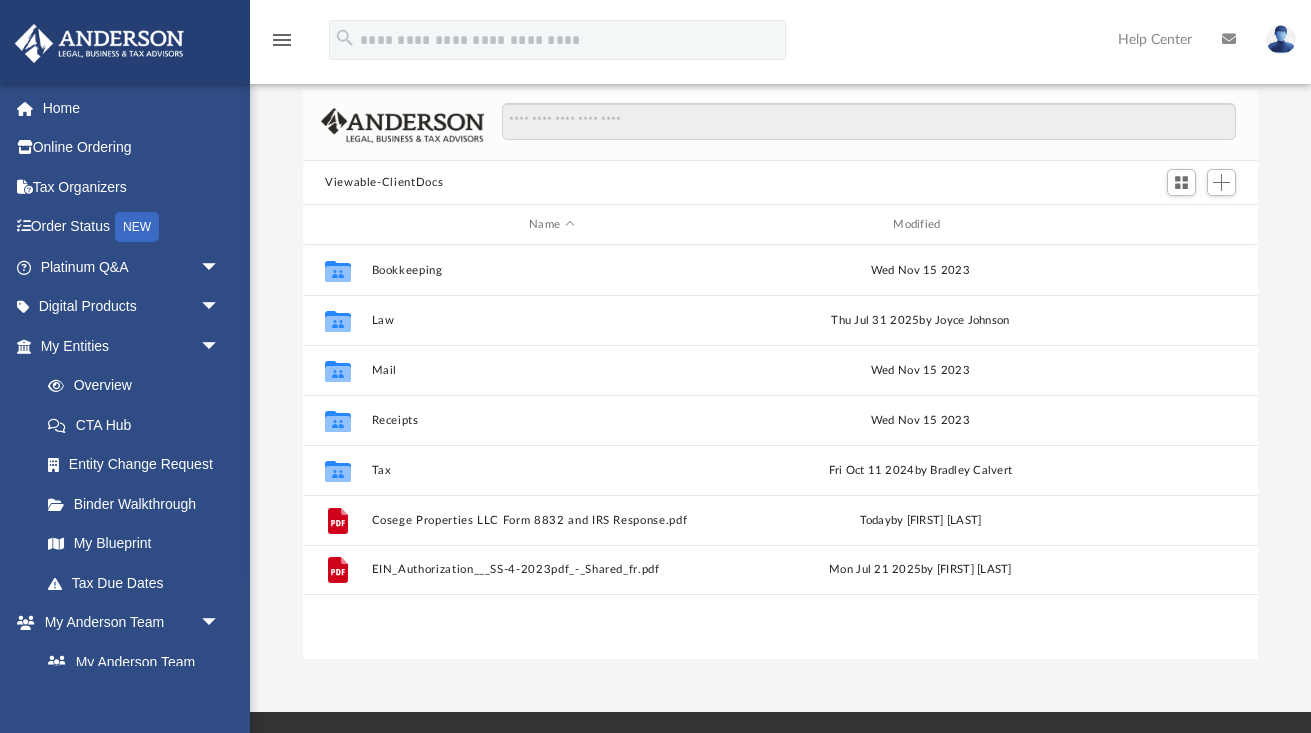 click on "Difficulty viewing your box folder? You can also access your account directly on  box.com  outside of the portal.  No Client Folder Found - Please contact   your team   for assistance.  Viewable-ClientDocs Name    Modified    Collaborated Folder Bookkeeping Wed Nov 15 2023 Collaborated Folder Law Thu Jul 31 2025  by Joyce Johnson Collaborated Folder Mail Wed Nov 15 2023 Collaborated Folder Receipts Wed Nov 15 2023 Collaborated Folder Tax Fri Oct 11 2024  by Bradley Calvert File Cosege Properties LLC Form 8832 and IRS Response.pdf today  by Reinaldo Deschamps File EIN_Authorization___SS-4-2023pdf_-_Shared_fr.pdf Mon Jul 21 2025  by Reinaldo Deschamps Loading ..." at bounding box center [780, 339] 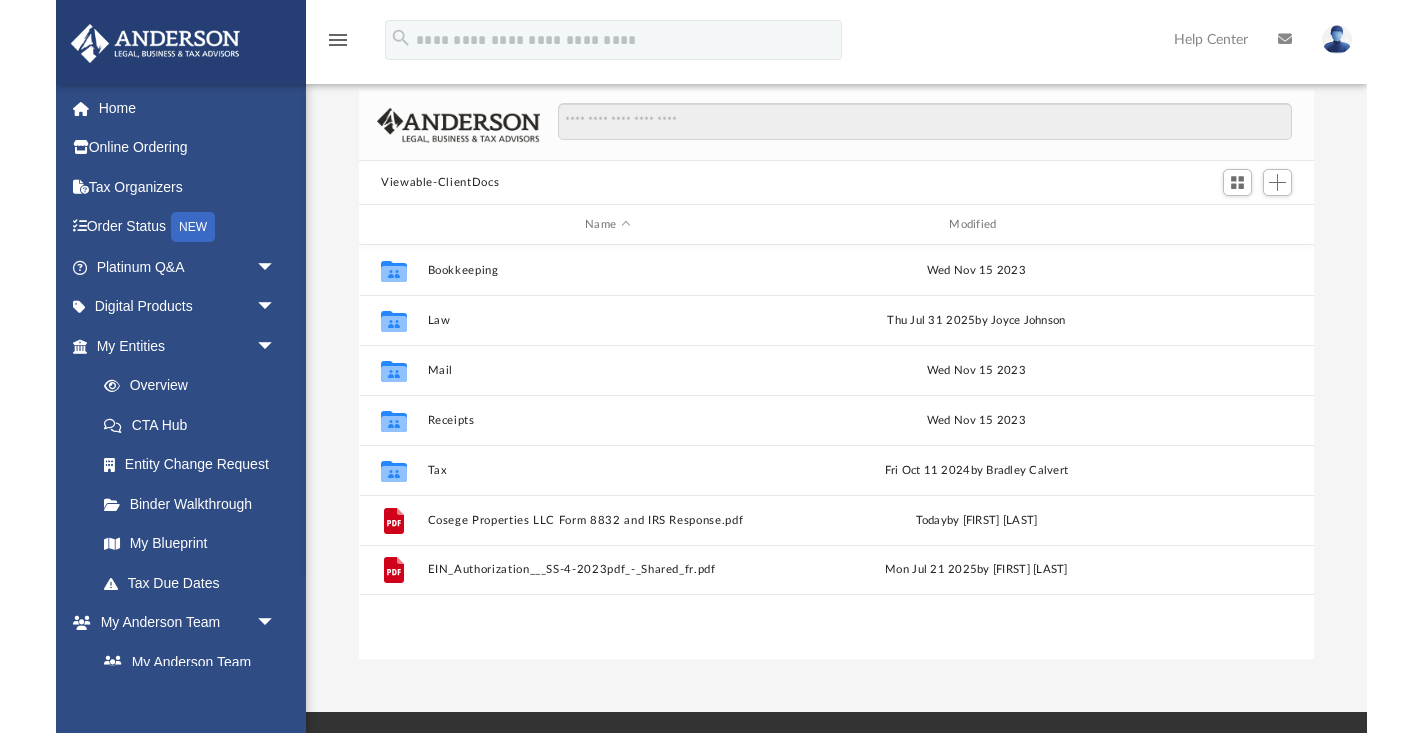 scroll, scrollTop: 1, scrollLeft: 1, axis: both 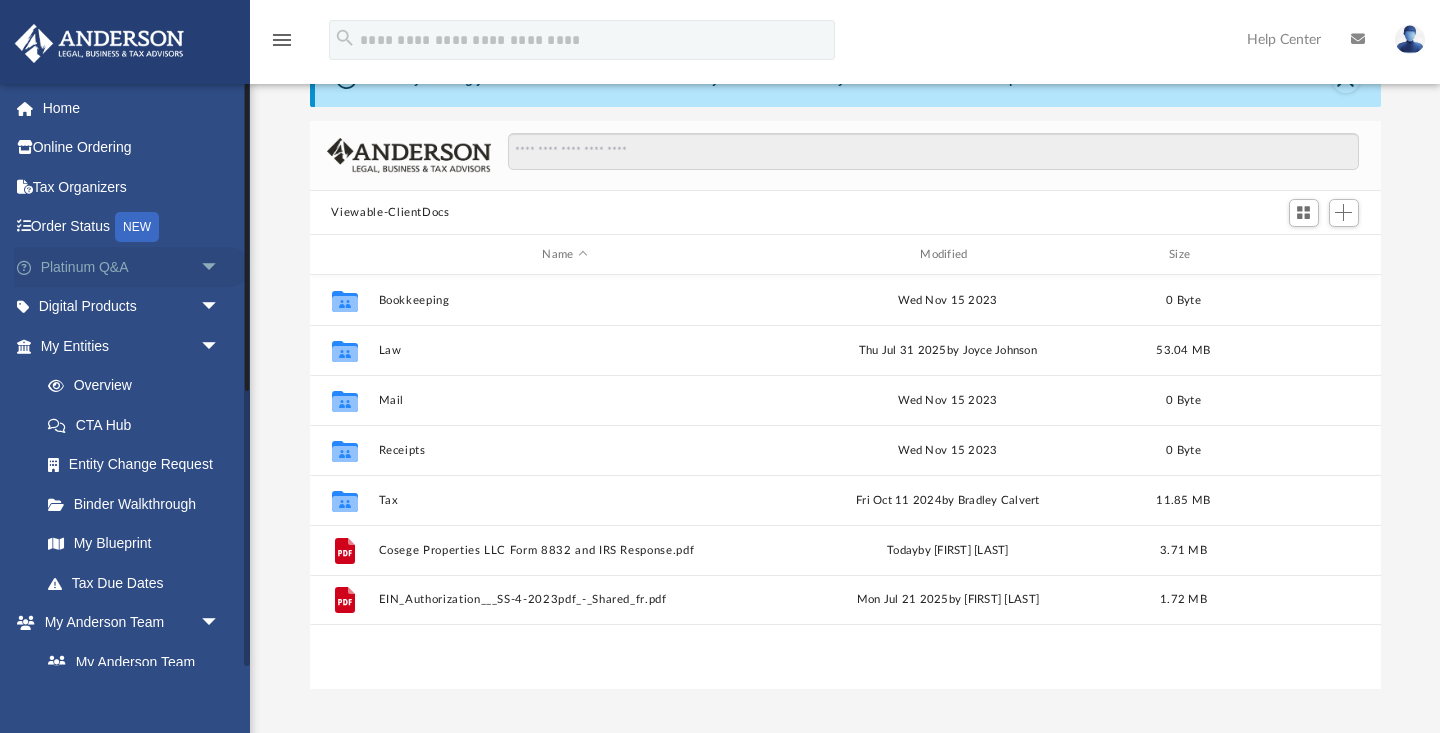 click on "arrow_drop_down" at bounding box center (220, 267) 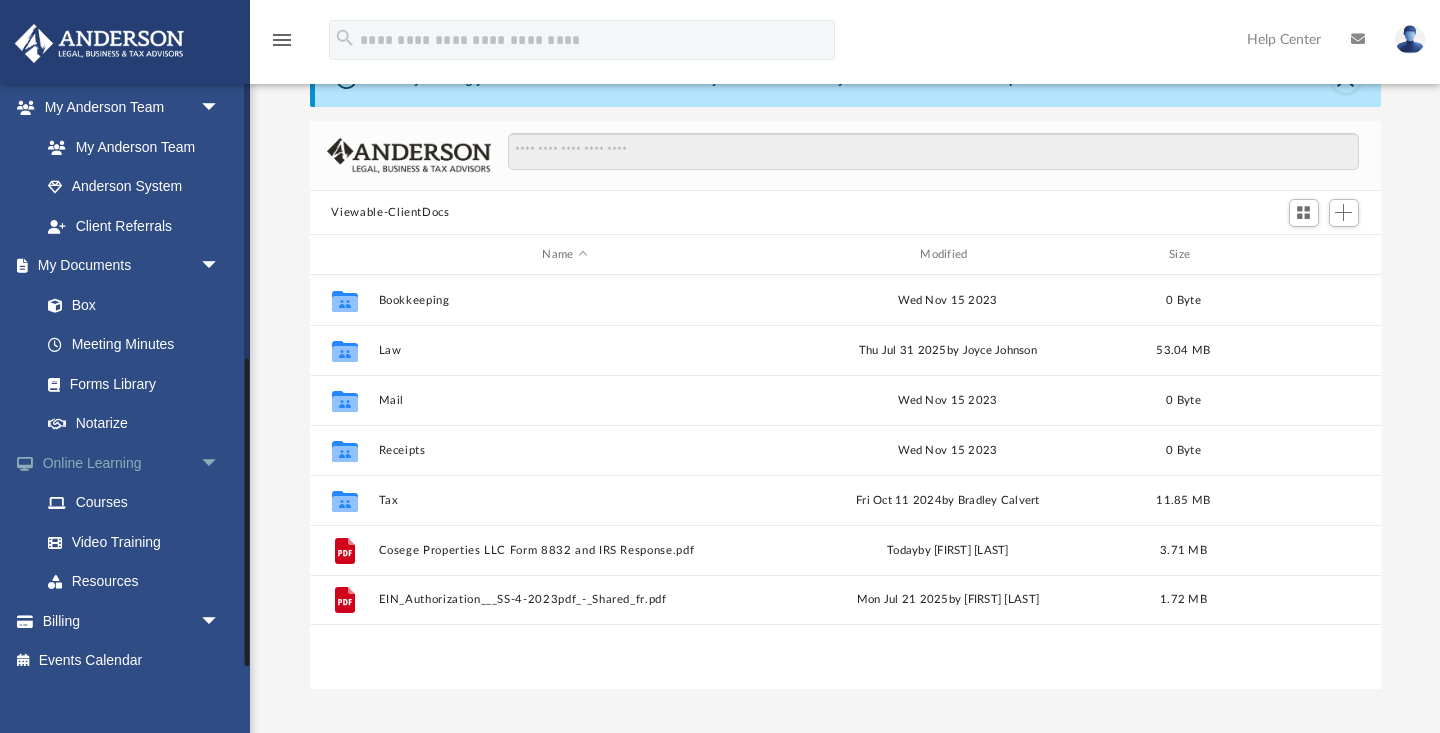 scroll, scrollTop: 943, scrollLeft: 0, axis: vertical 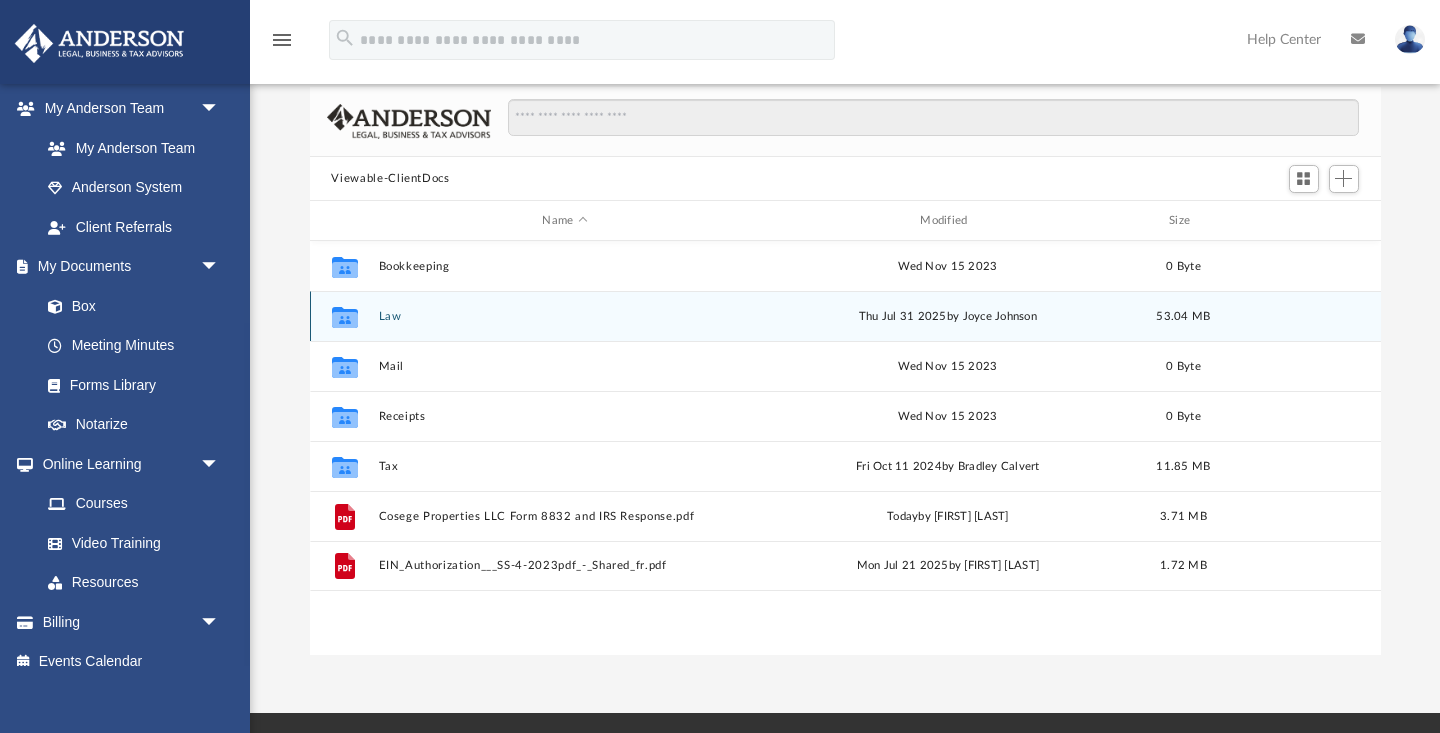 click on "Law" at bounding box center [565, 316] 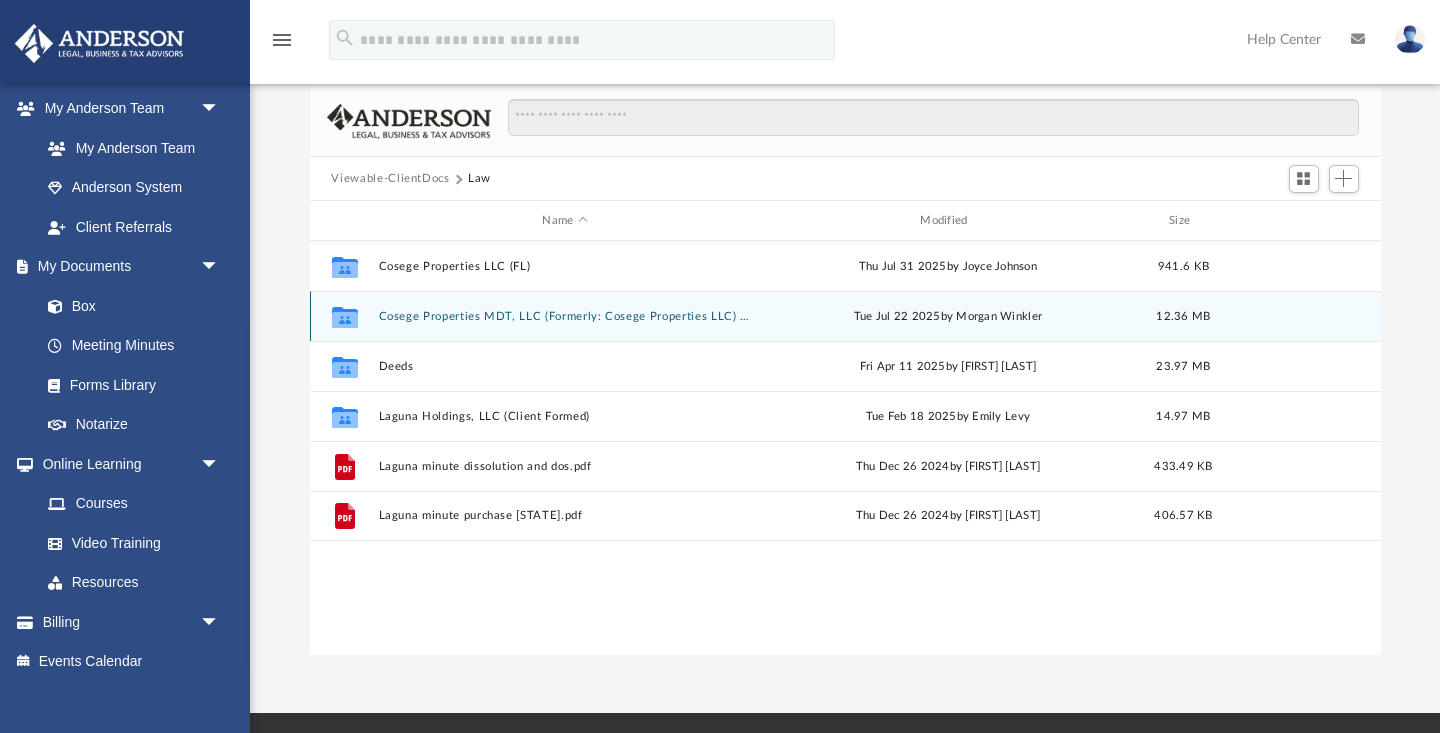click on "Cosege Properties MDT, LLC (Formerly: Cosege Properties LLC) (client formed)" at bounding box center [565, 316] 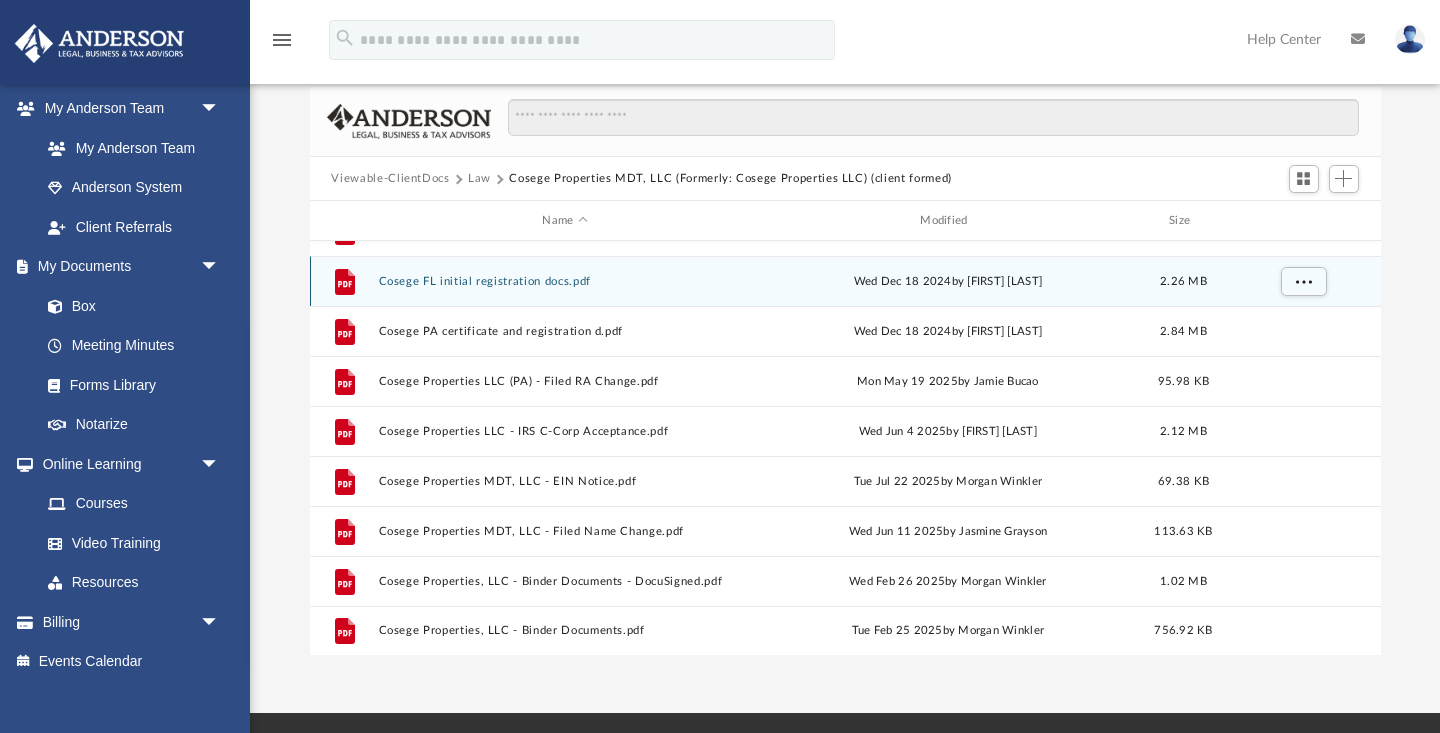 scroll, scrollTop: 185, scrollLeft: 0, axis: vertical 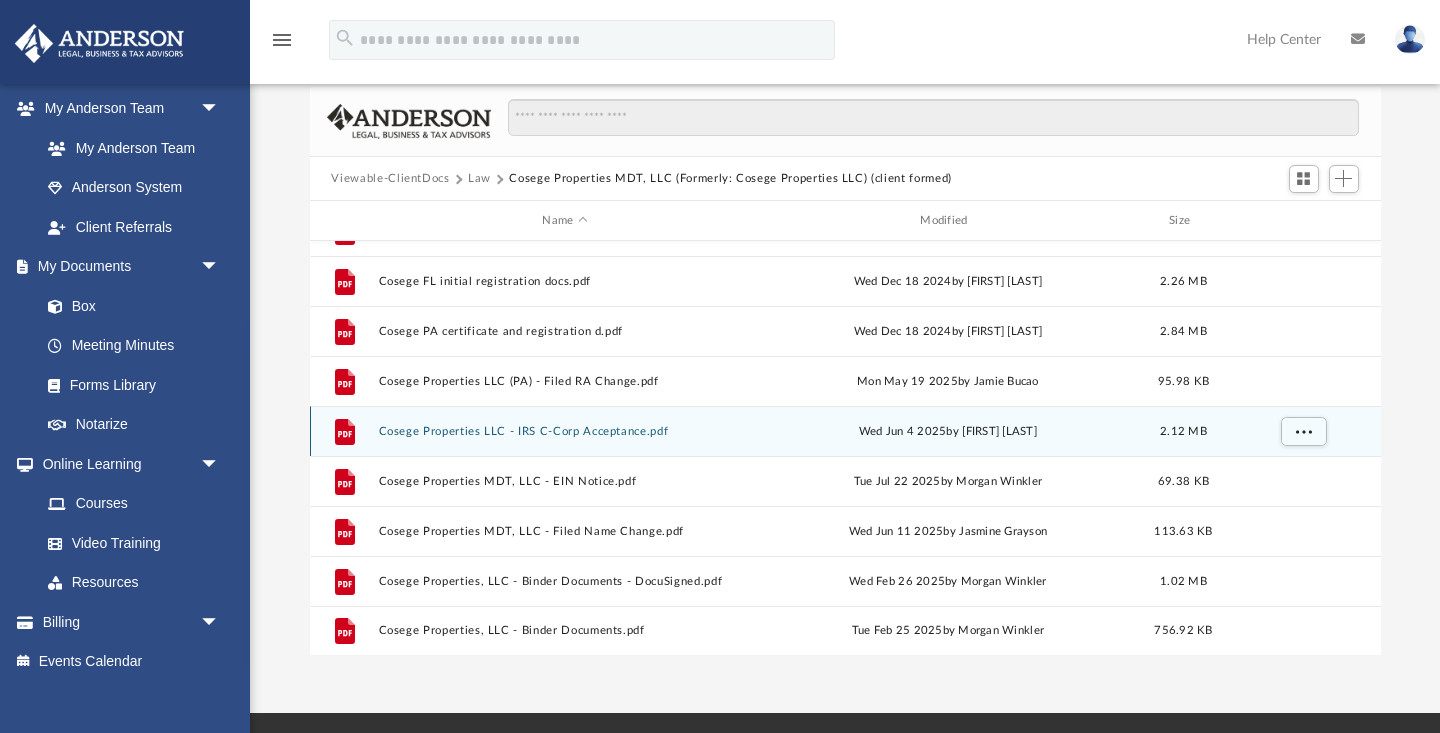 click on "Cosege Properties LLC - IRS C-Corp Acceptance.pdf" at bounding box center [565, 431] 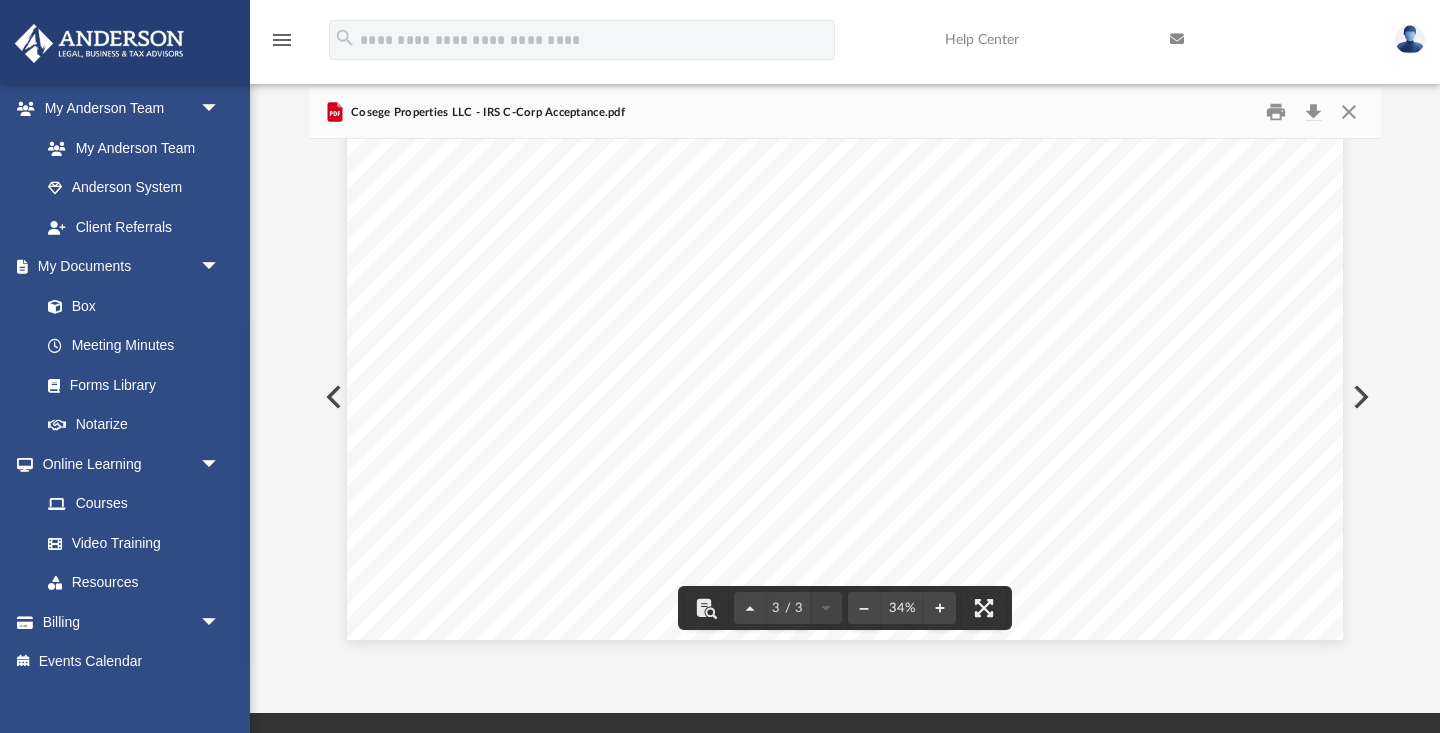 scroll, scrollTop: 3575, scrollLeft: 0, axis: vertical 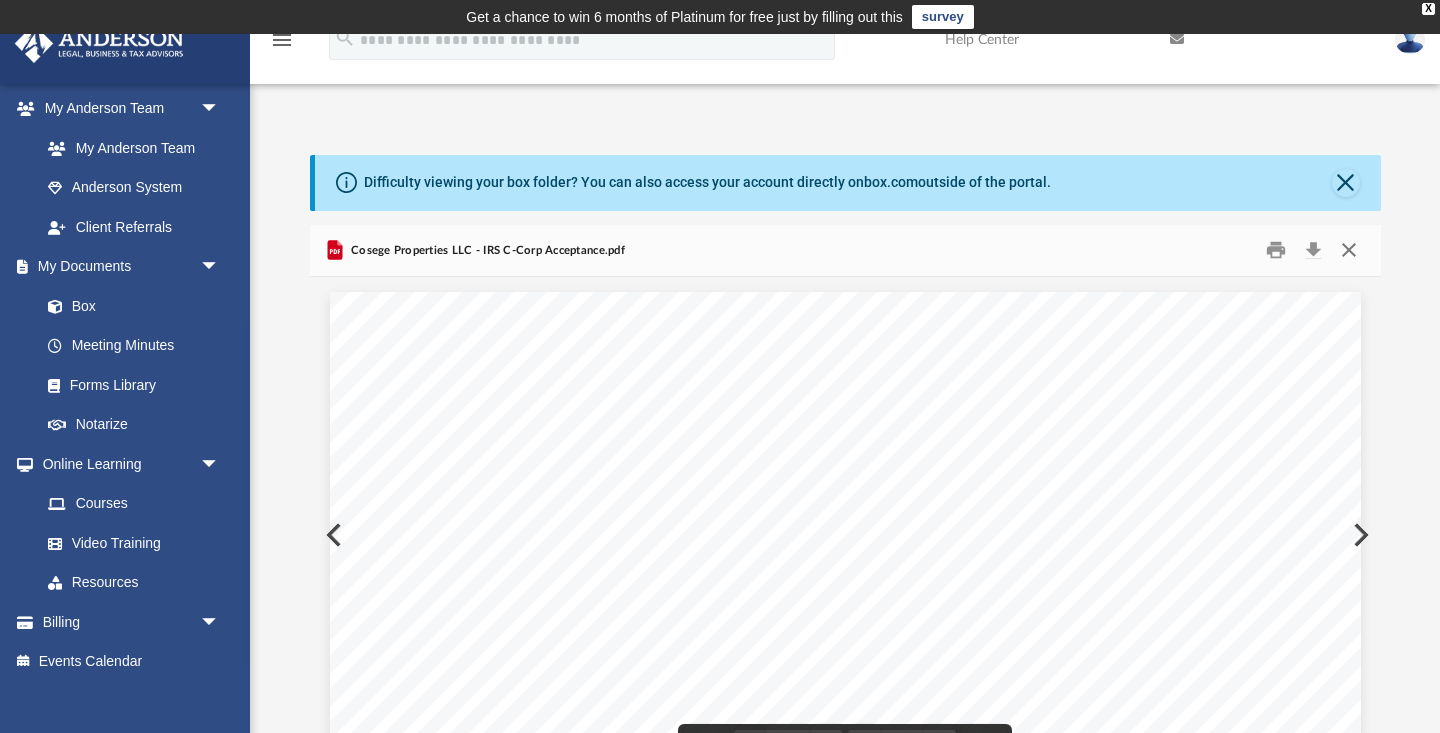 click at bounding box center [1349, 250] 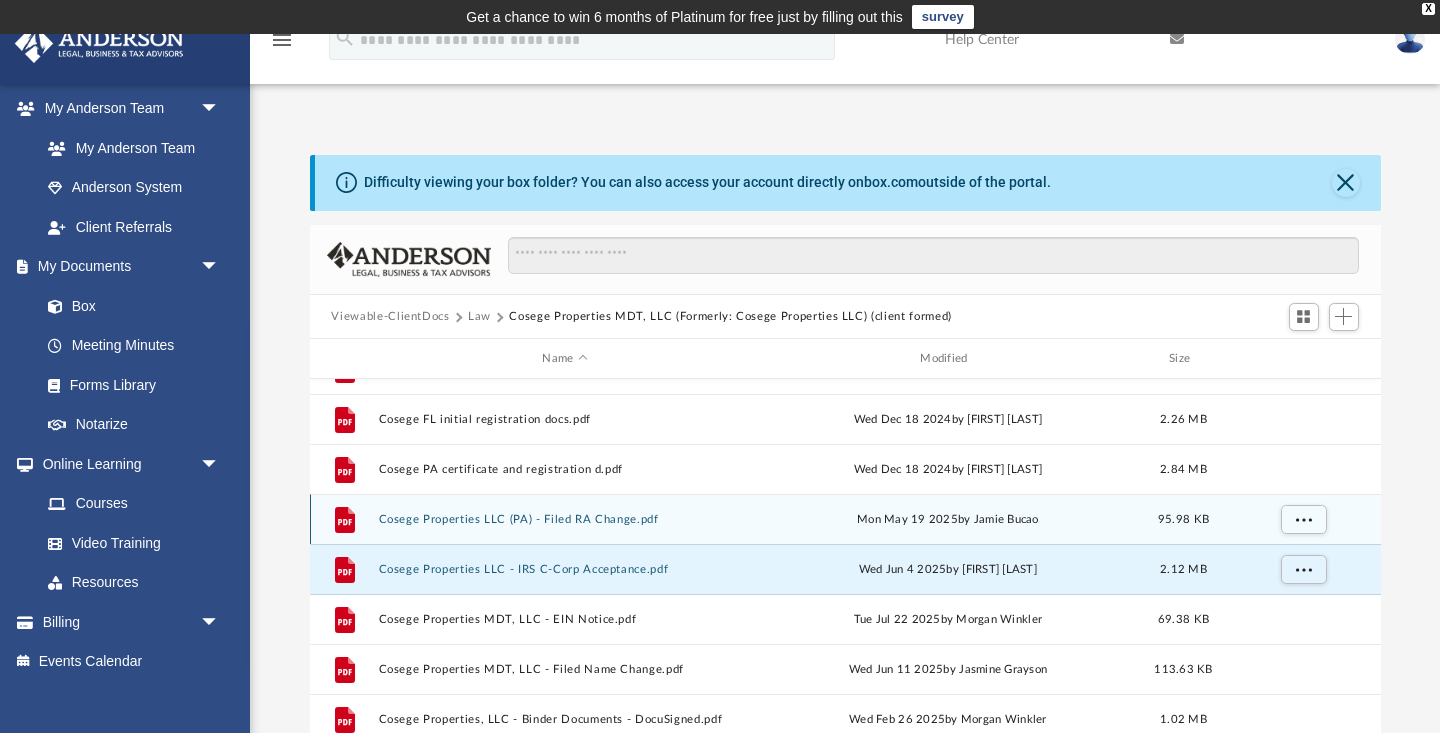 click on "Cosege Properties LLC (PA) - Filed RA Change.pdf" at bounding box center [565, 519] 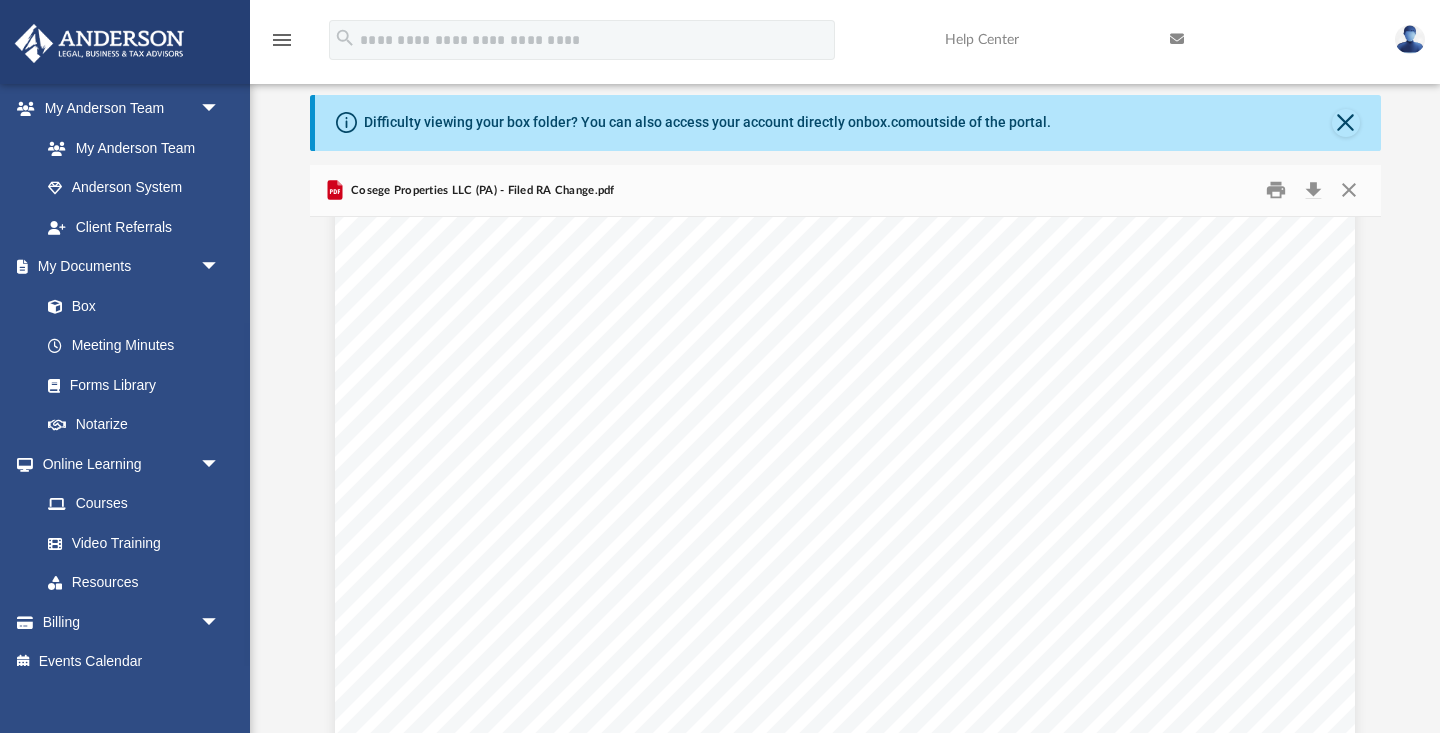 scroll, scrollTop: 834, scrollLeft: 0, axis: vertical 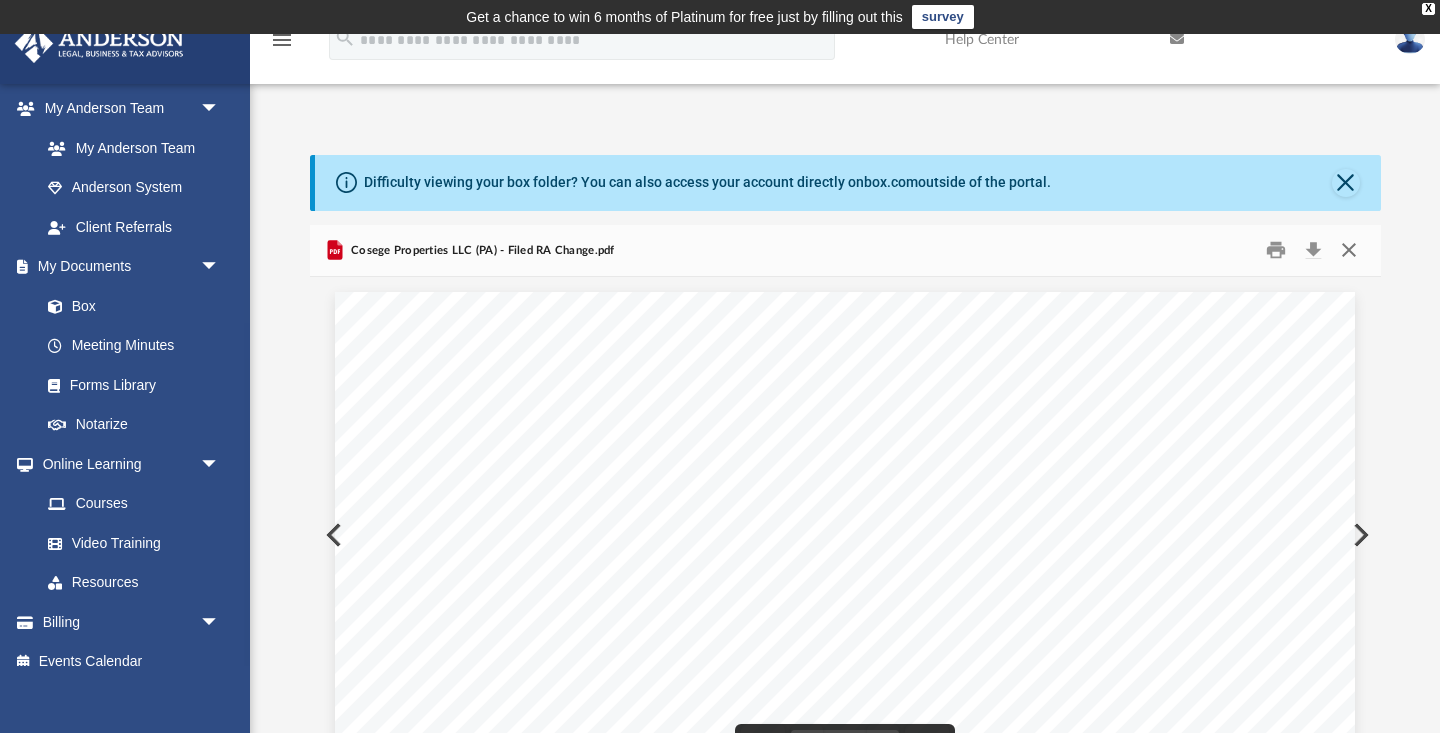 click at bounding box center (1349, 250) 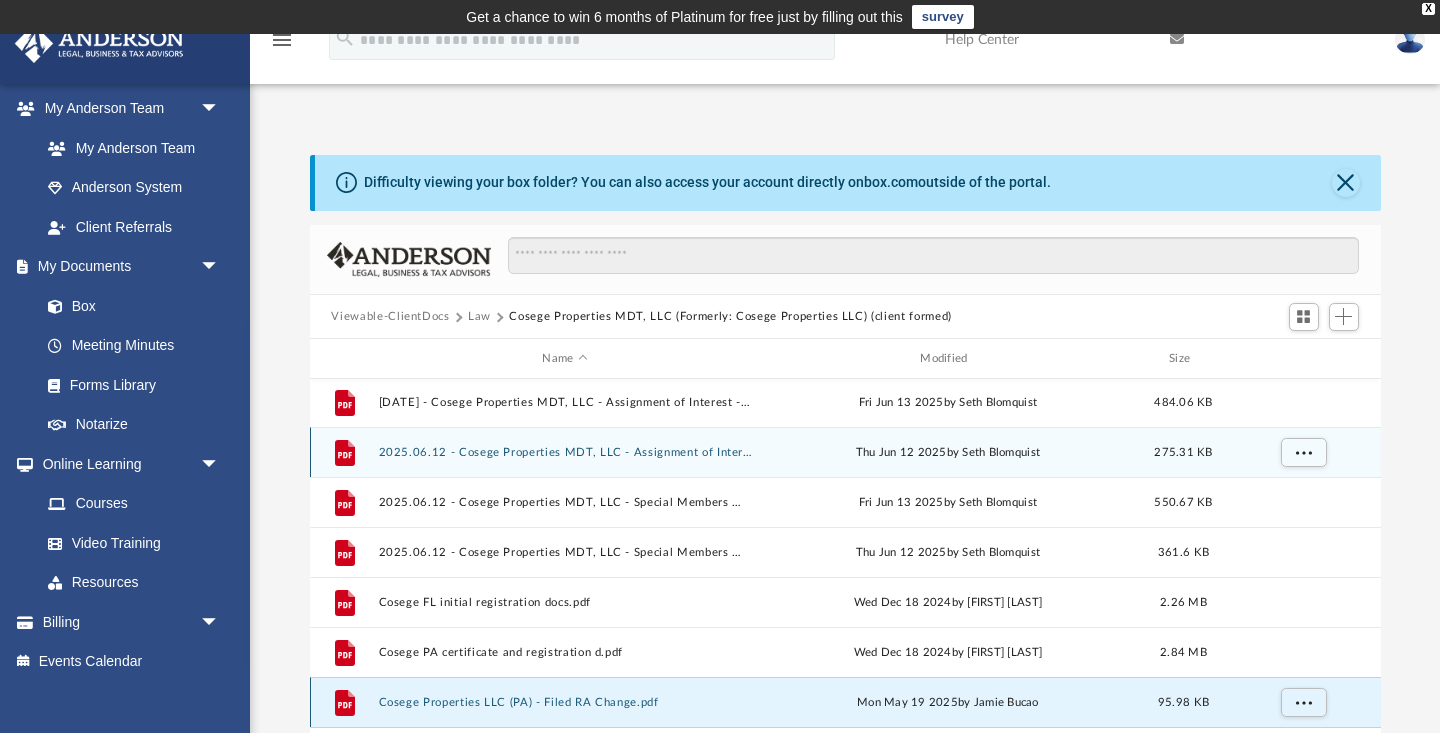 scroll, scrollTop: -1, scrollLeft: 0, axis: vertical 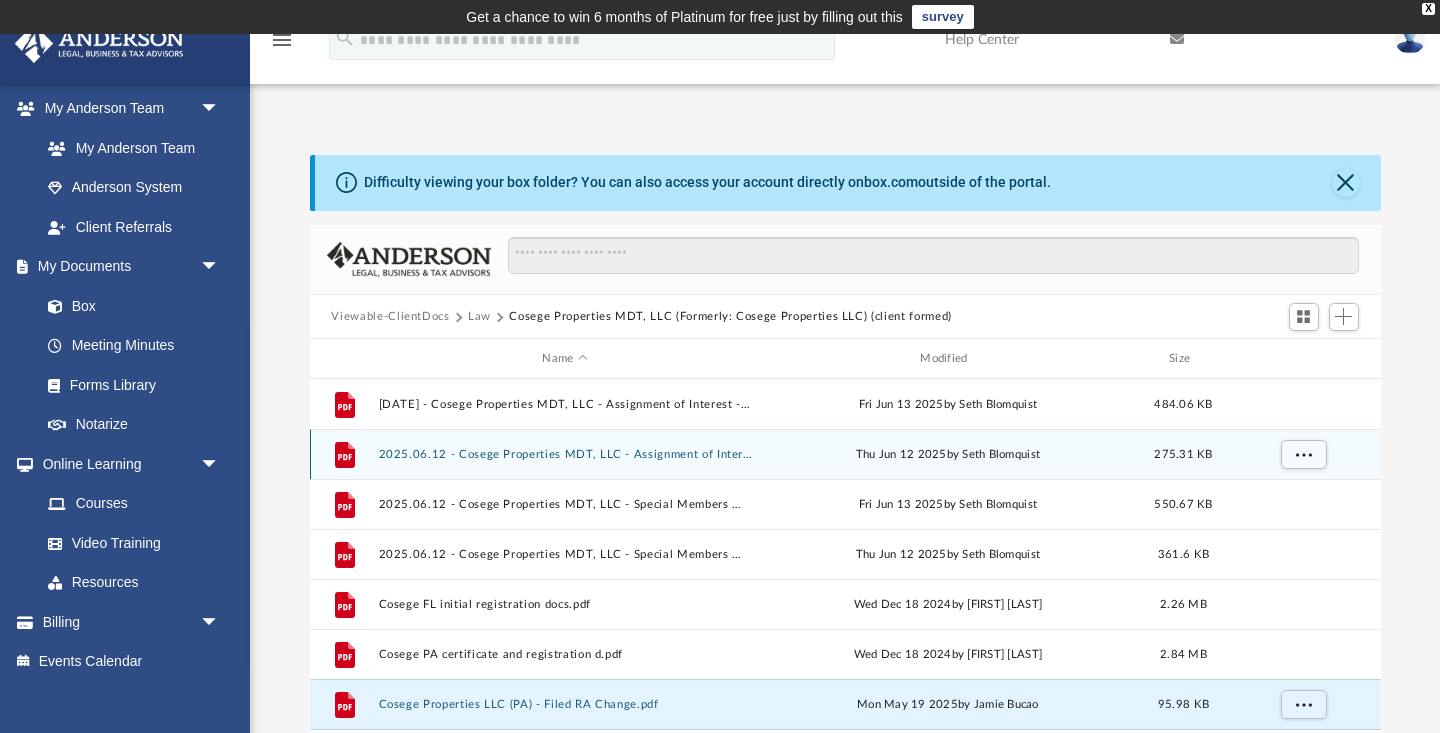 click on "2025.06.12 - Cosege Properties MDT, LLC - Assignment of Interest.pdf" at bounding box center [565, 454] 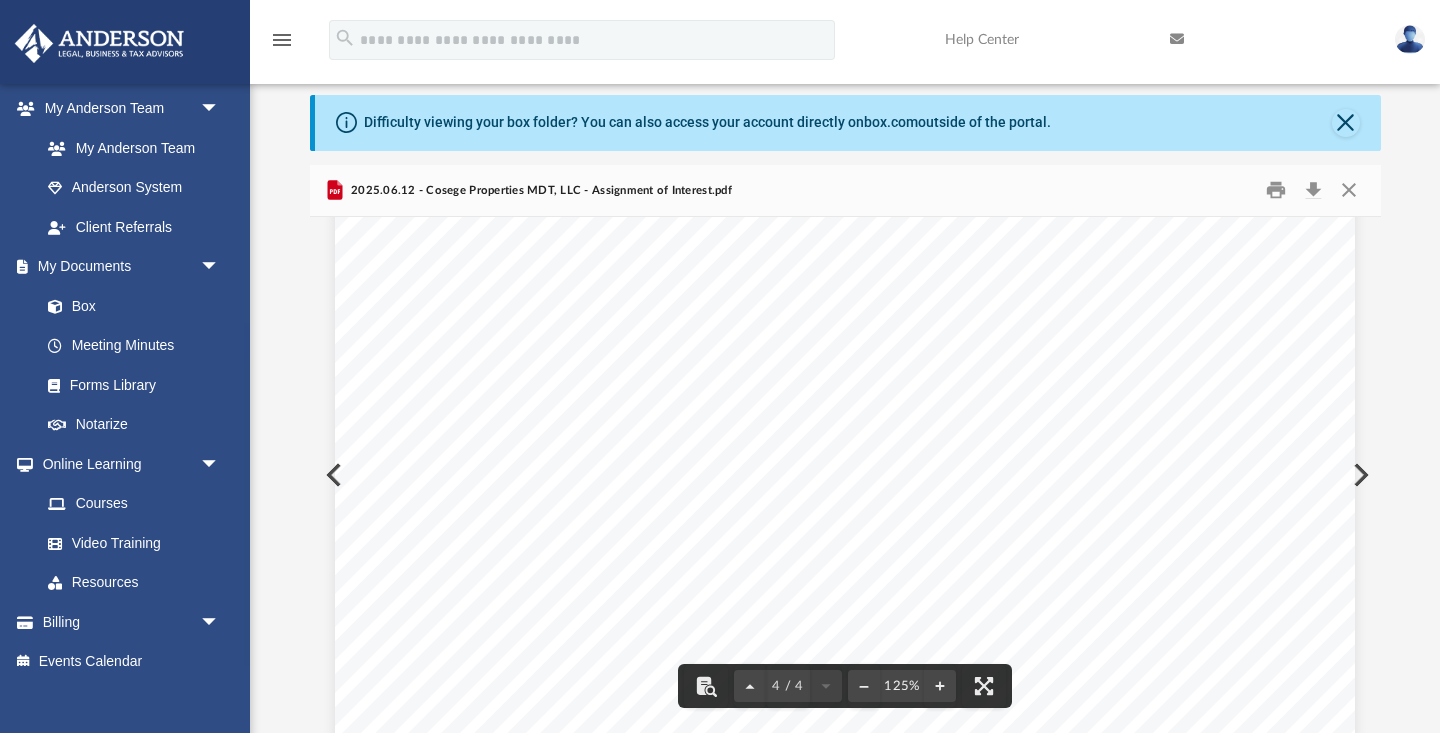 scroll, scrollTop: 4888, scrollLeft: 0, axis: vertical 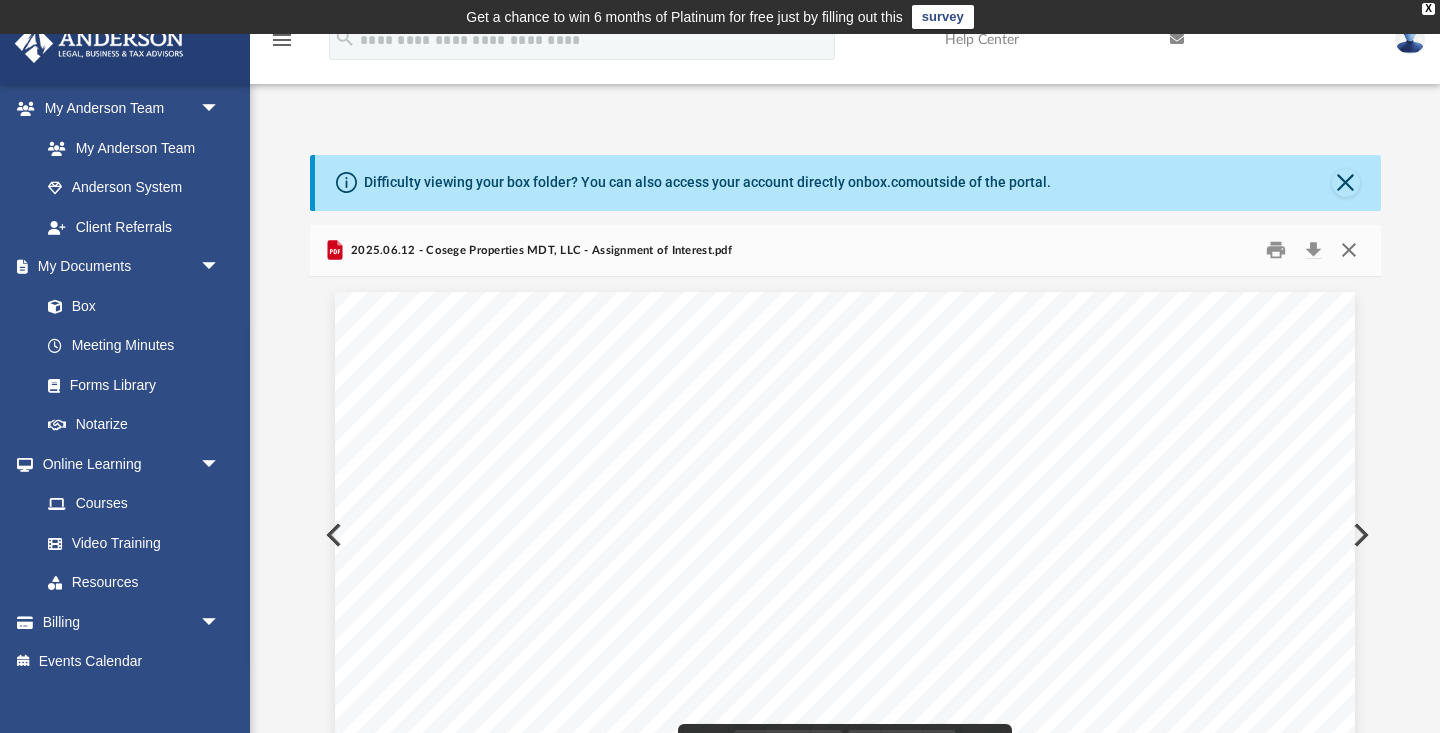 click at bounding box center (1349, 250) 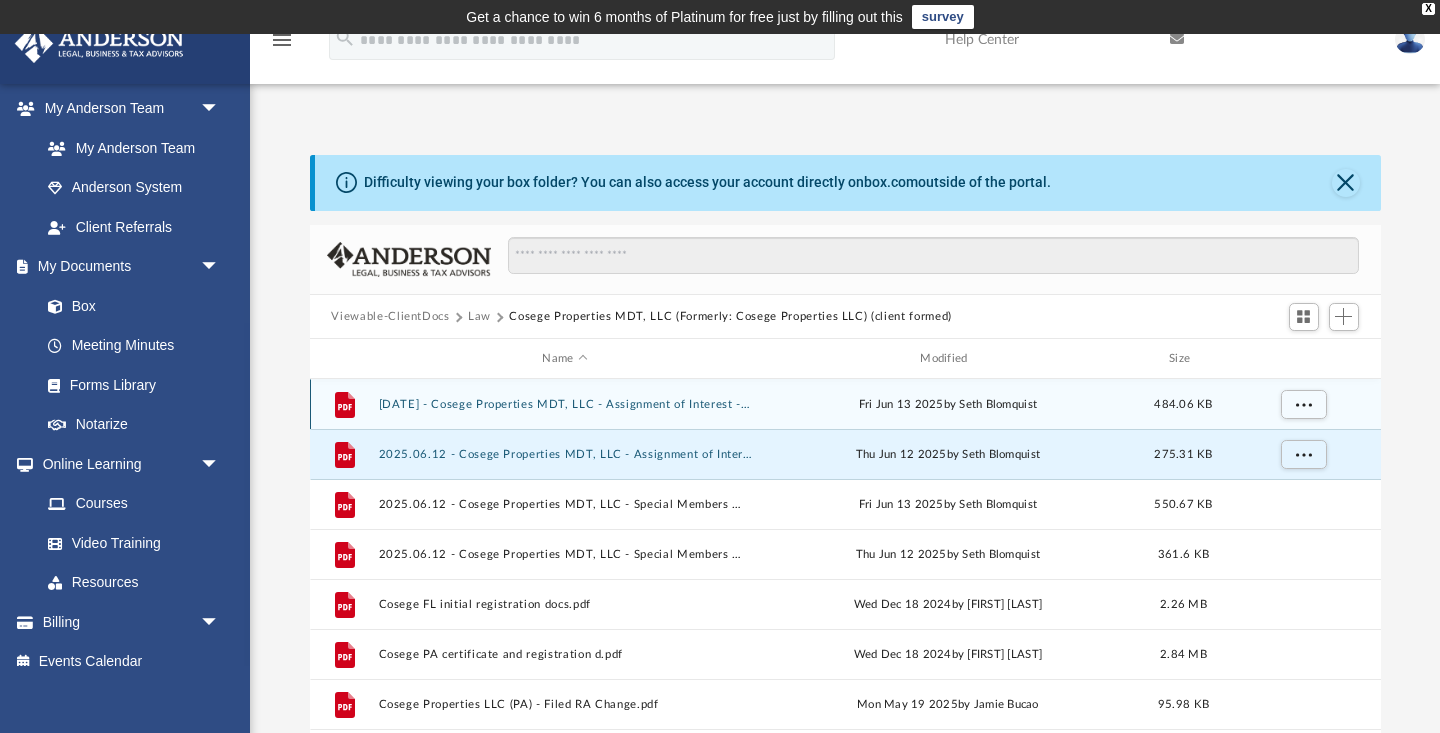click on "2025.06.12 - Cosege Properties MDT, LLC - Assignment of Interest - DocuSigned.pdf" at bounding box center (565, 404) 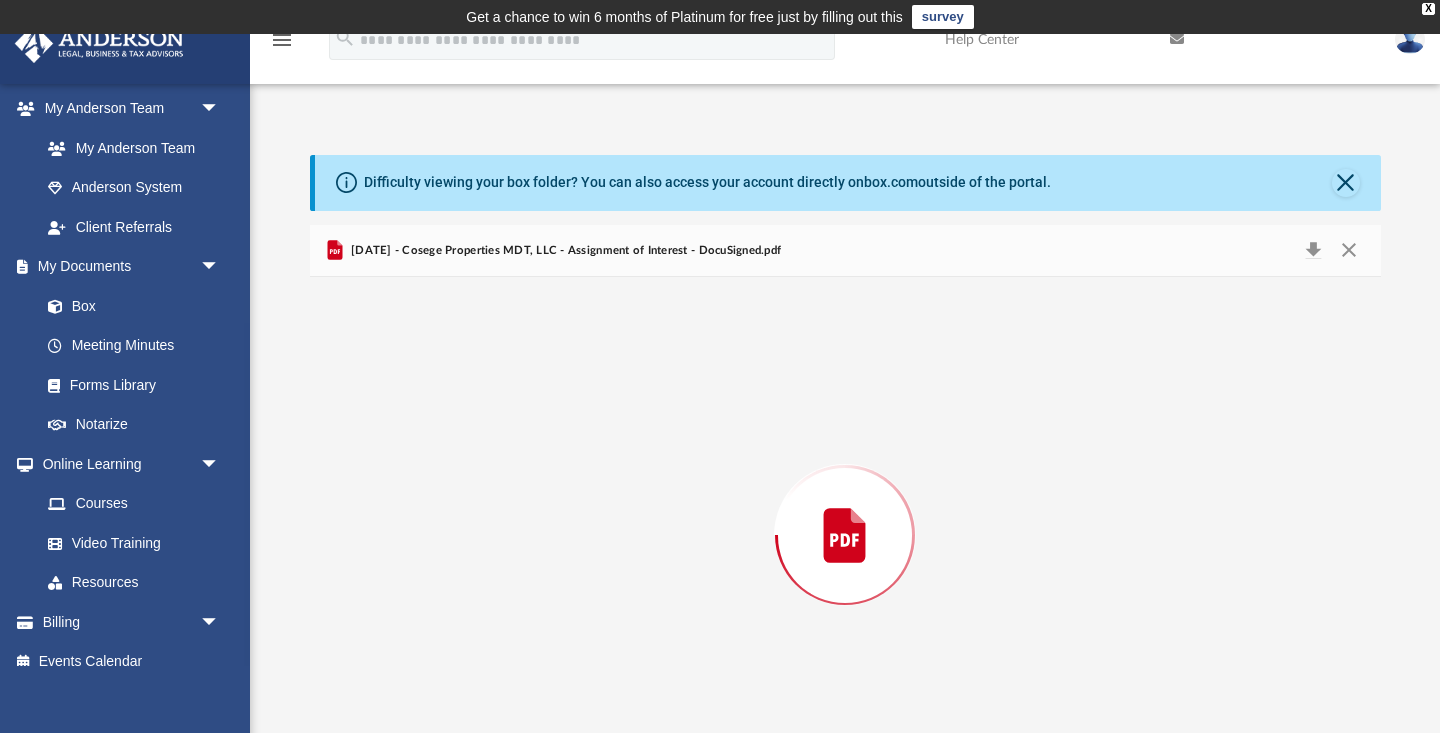 scroll, scrollTop: 60, scrollLeft: 0, axis: vertical 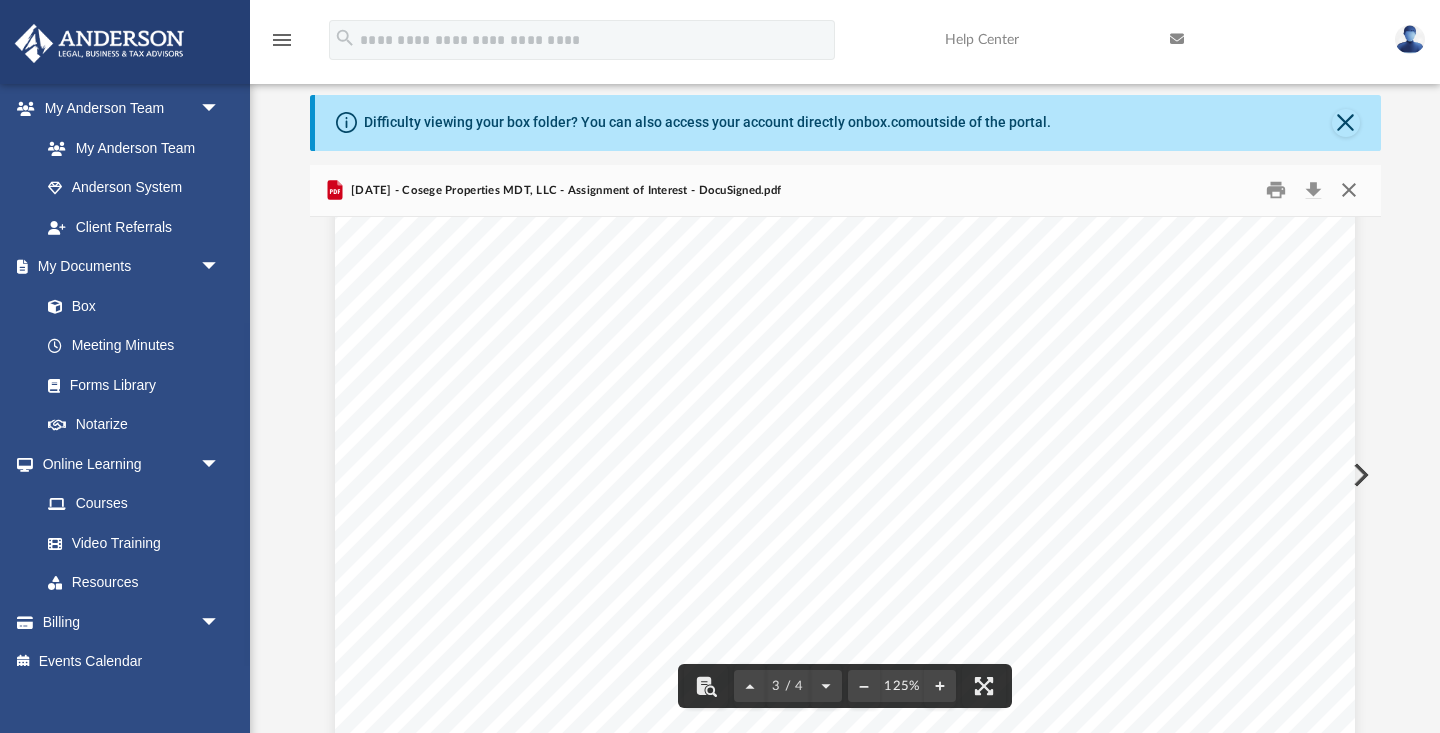 click at bounding box center [1349, 190] 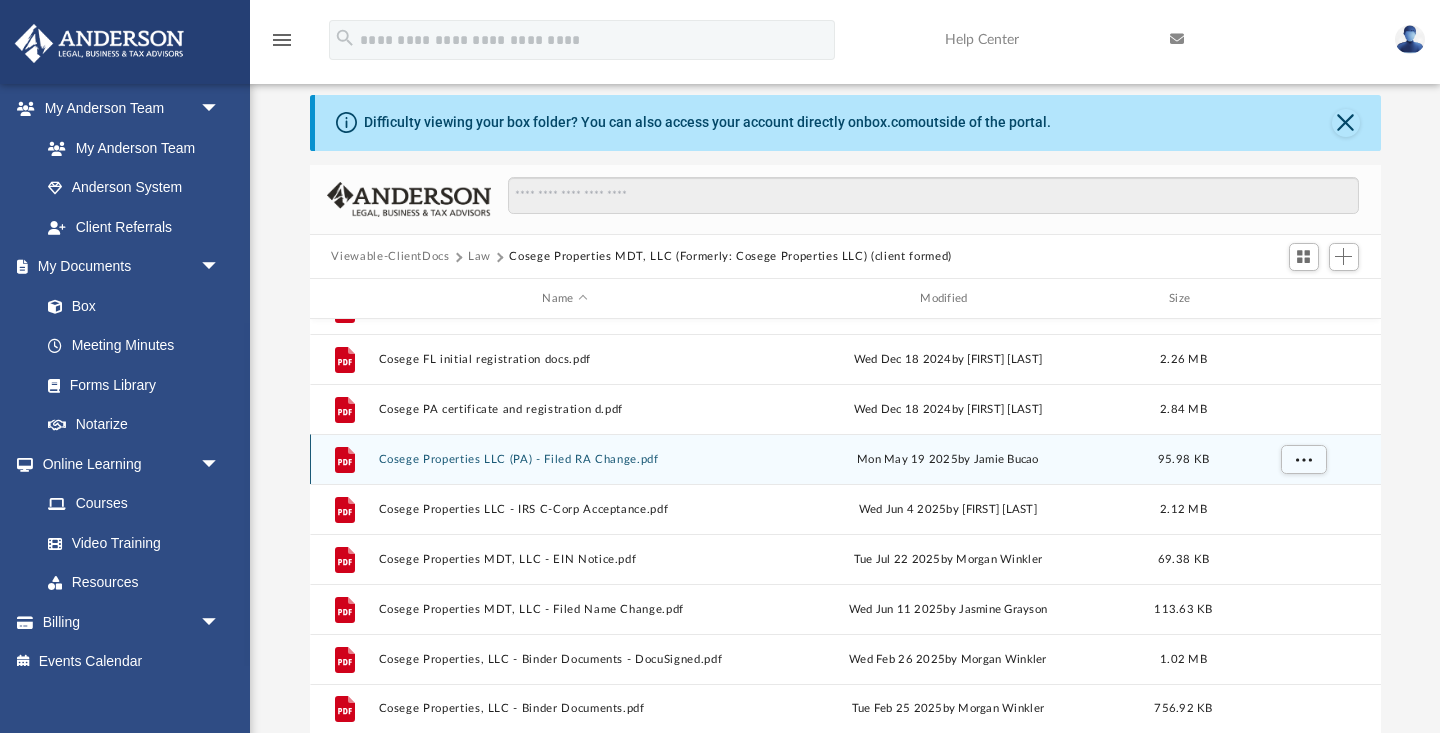 scroll, scrollTop: 185, scrollLeft: 0, axis: vertical 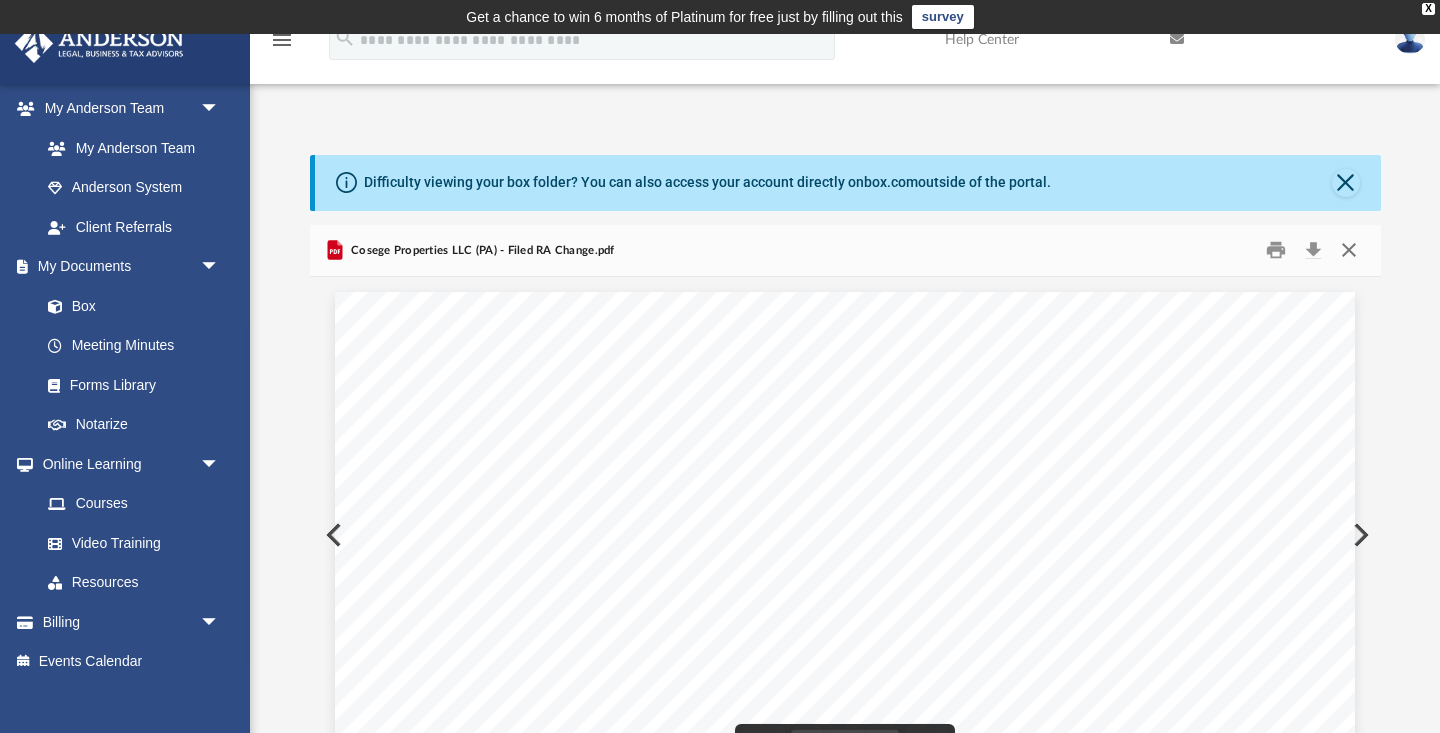 click at bounding box center (1349, 250) 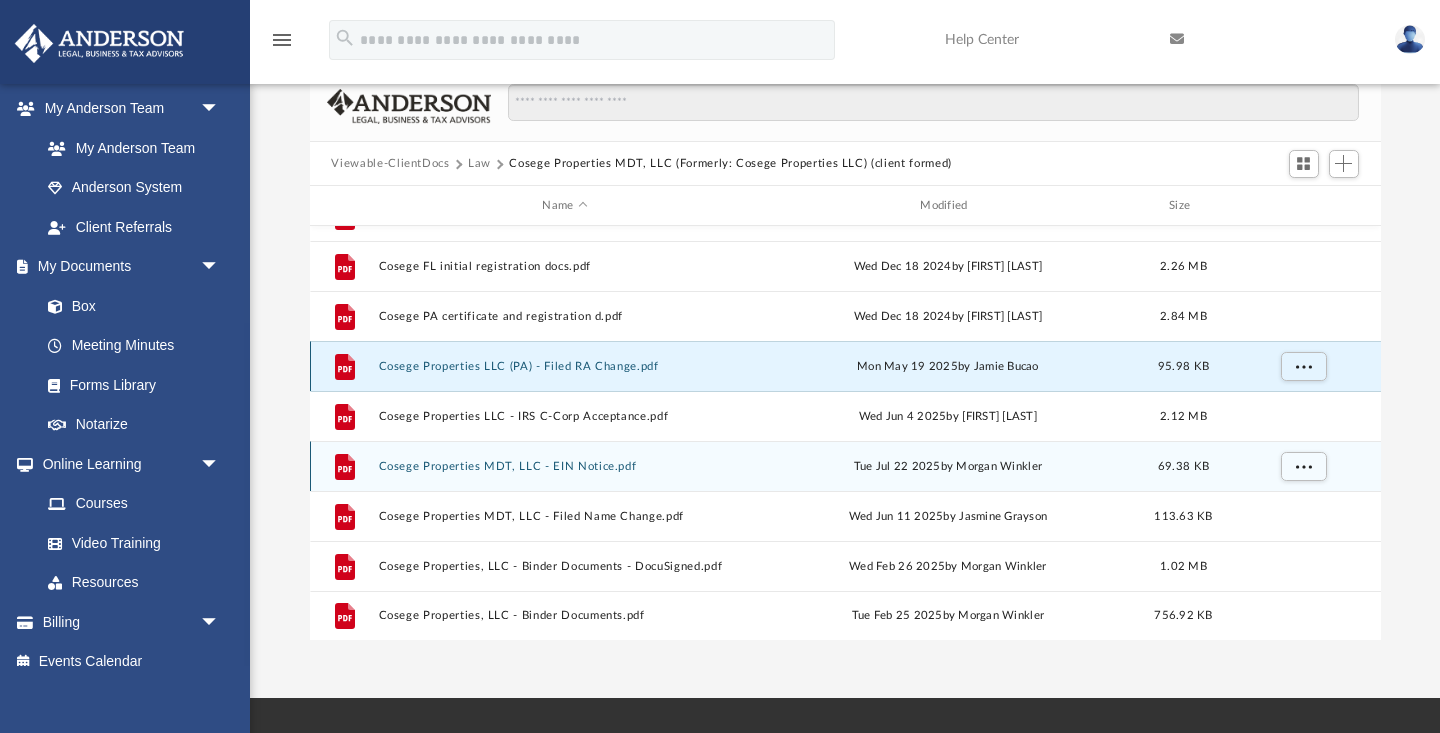 scroll, scrollTop: 156, scrollLeft: 0, axis: vertical 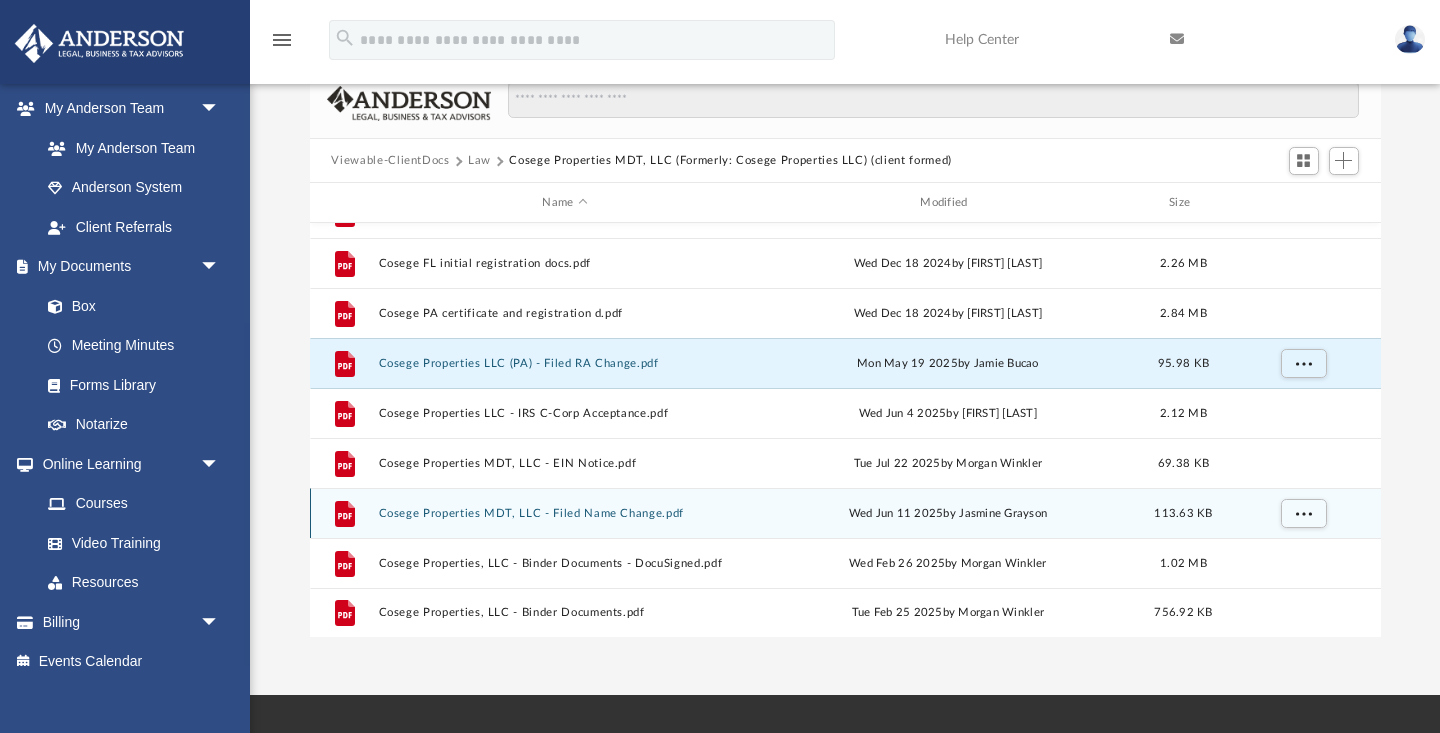 click on "Cosege Properties MDT, LLC - Filed Name Change.pdf" at bounding box center [565, 513] 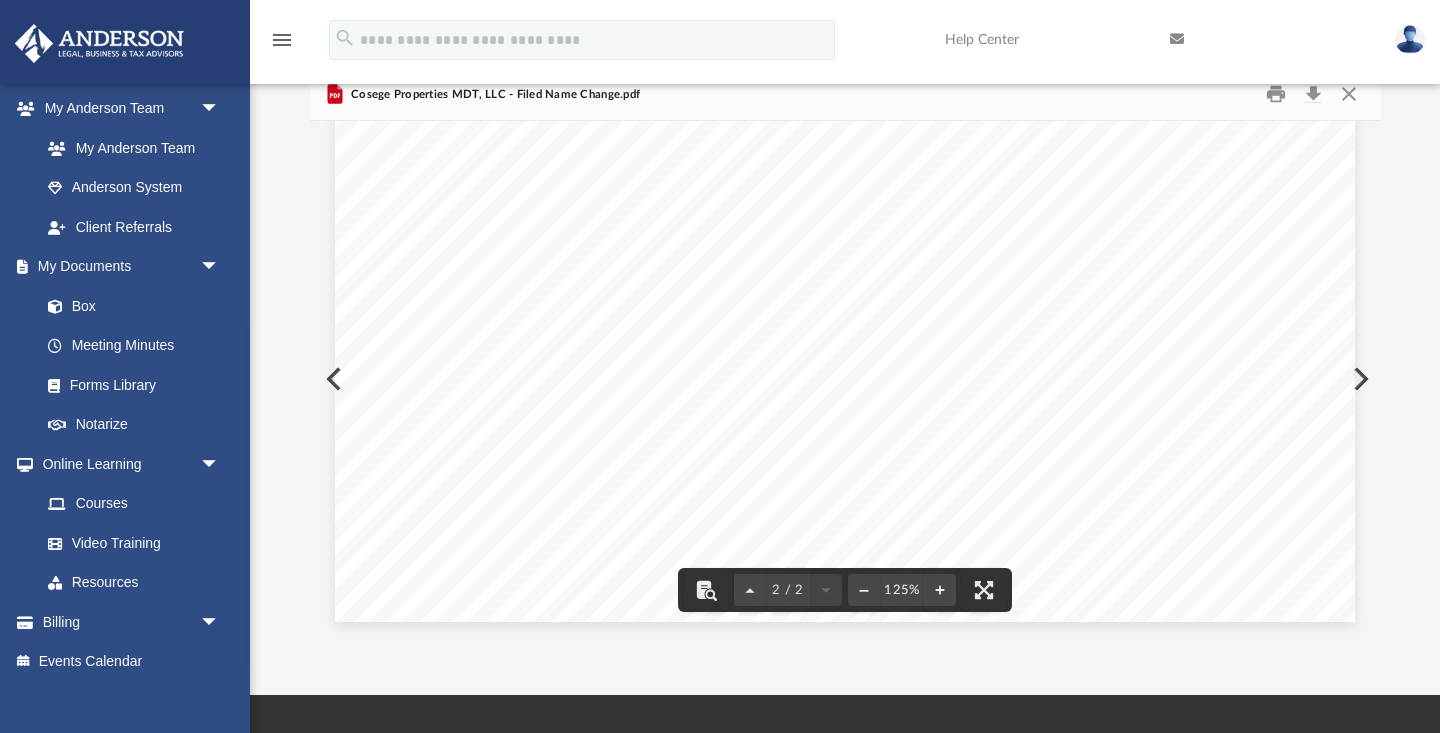scroll, scrollTop: 2184, scrollLeft: 0, axis: vertical 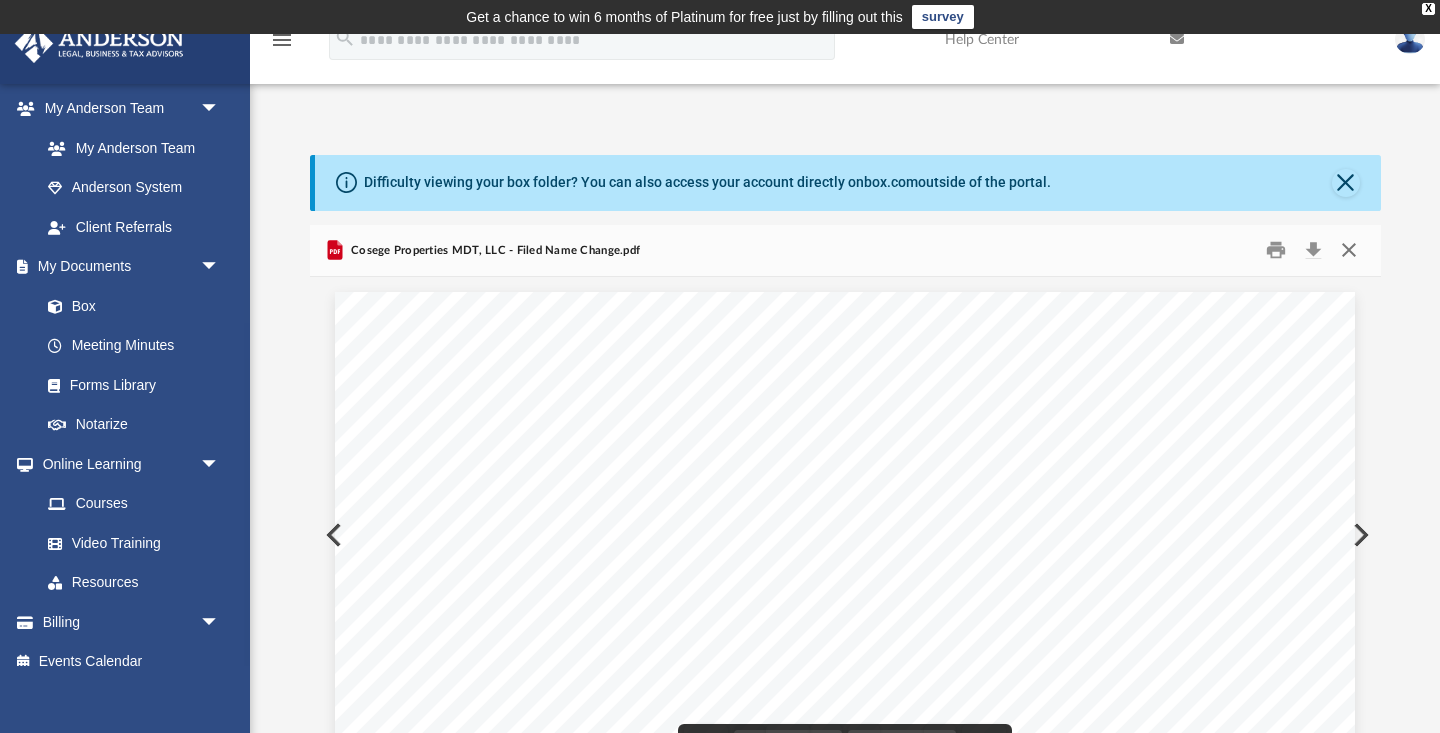 click at bounding box center (1349, 250) 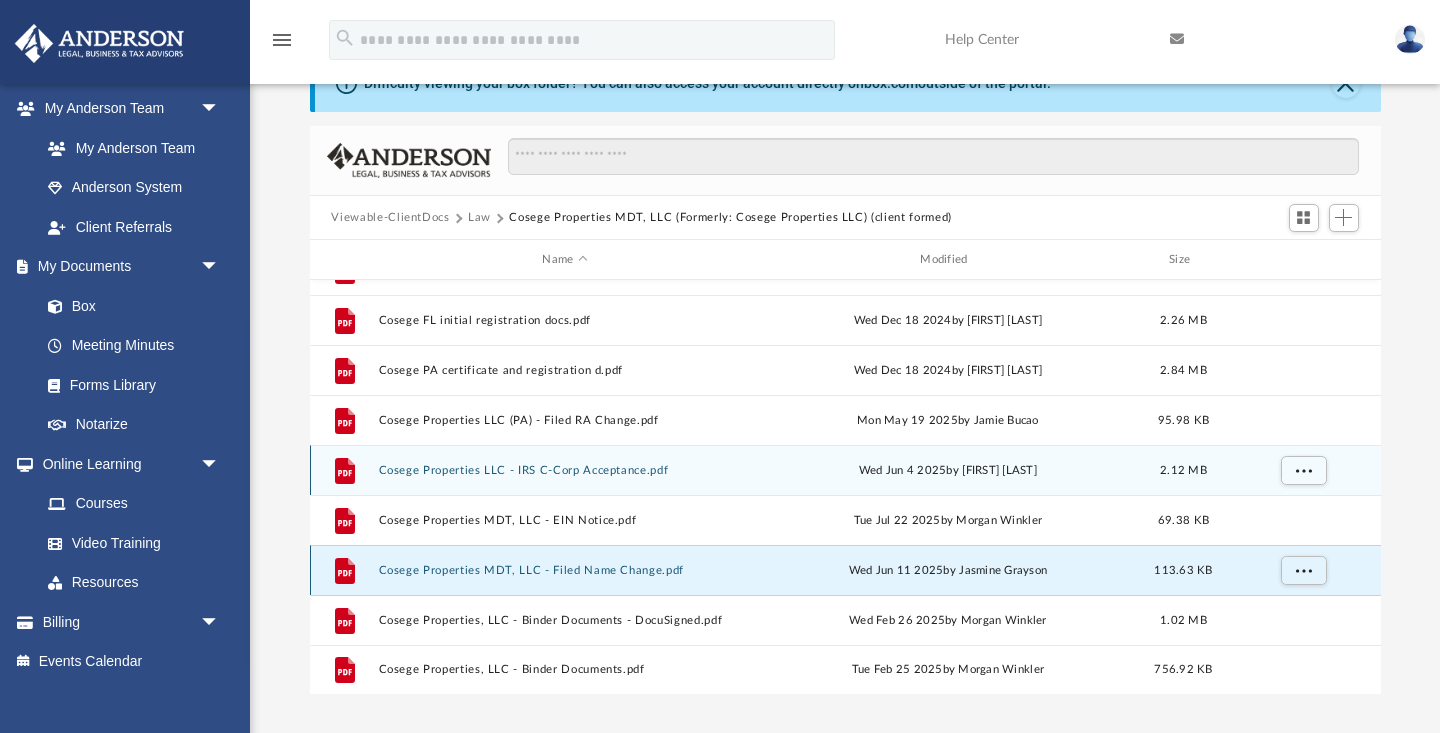 scroll, scrollTop: 120, scrollLeft: 0, axis: vertical 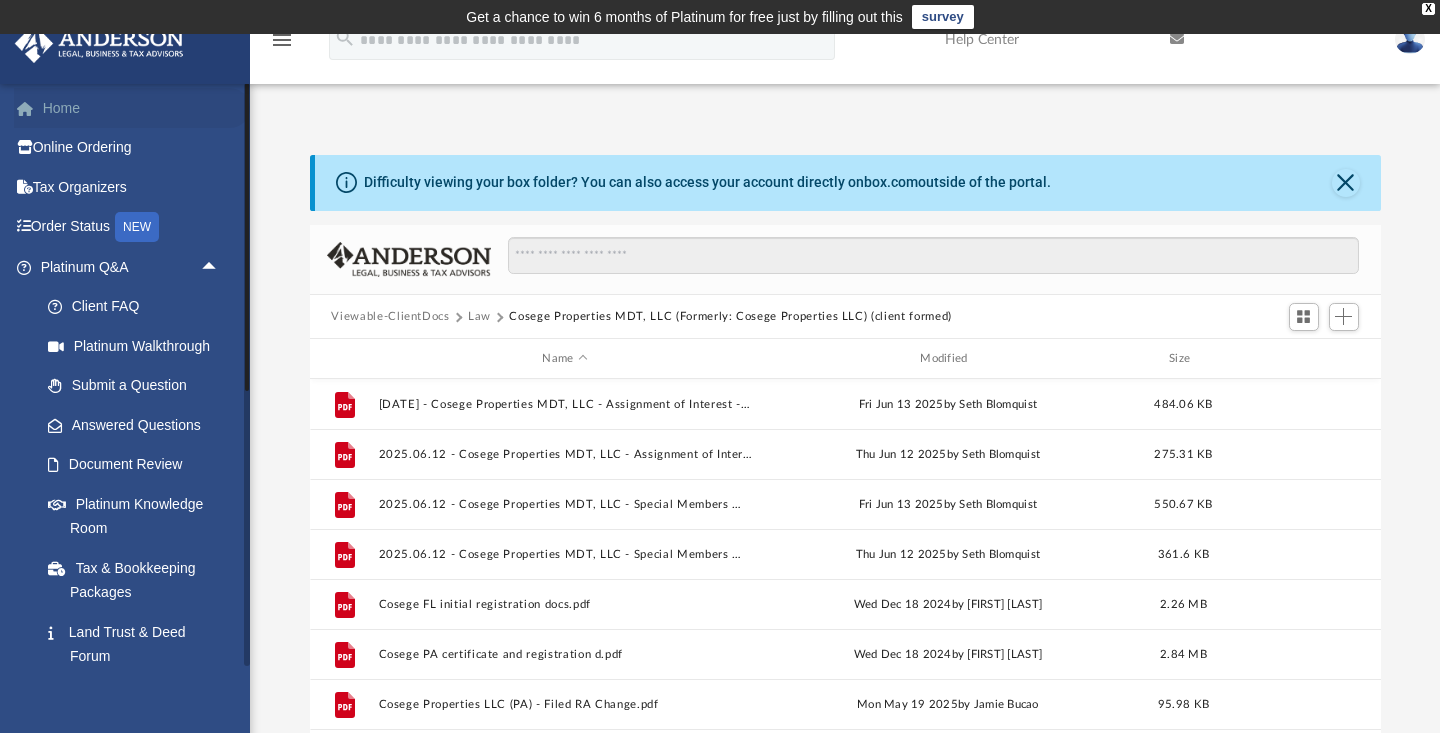 click on "Home" at bounding box center (132, 108) 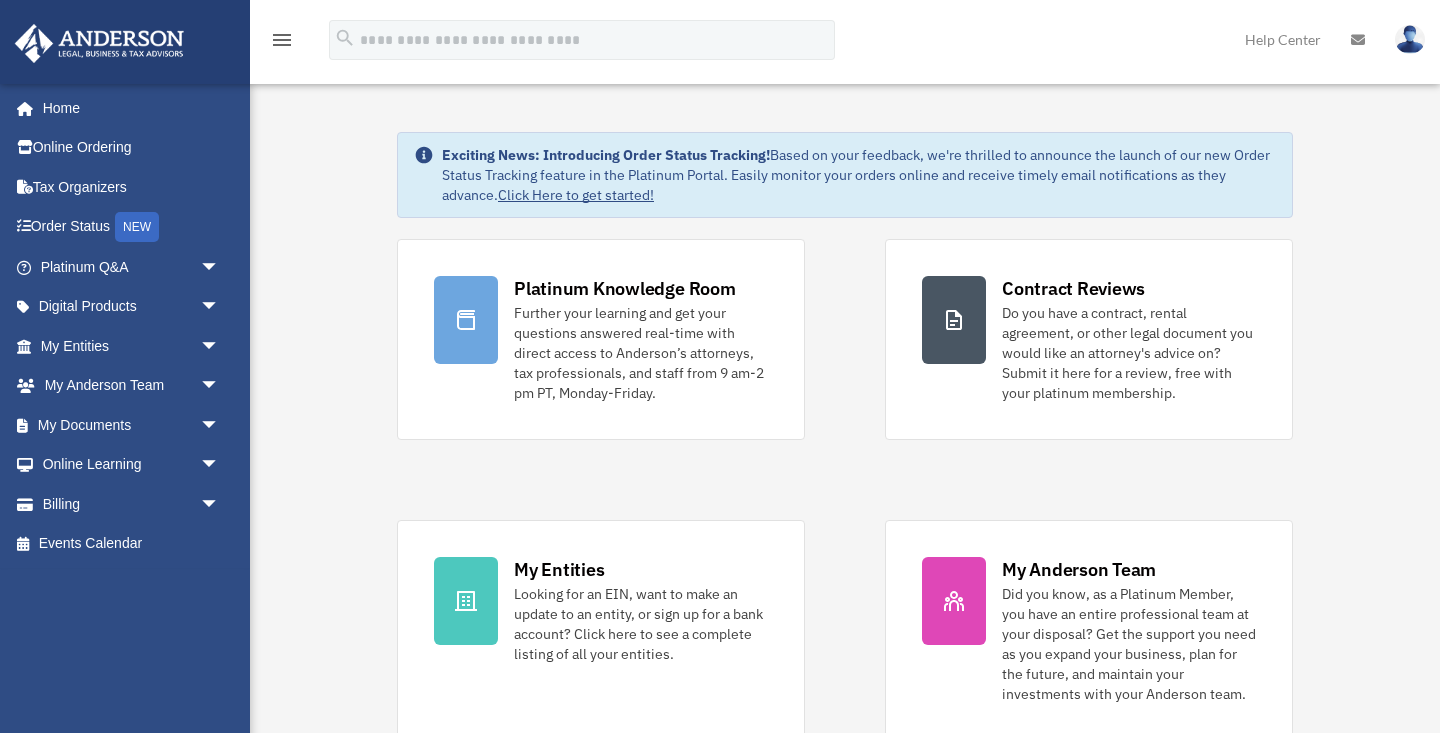 scroll, scrollTop: 0, scrollLeft: 0, axis: both 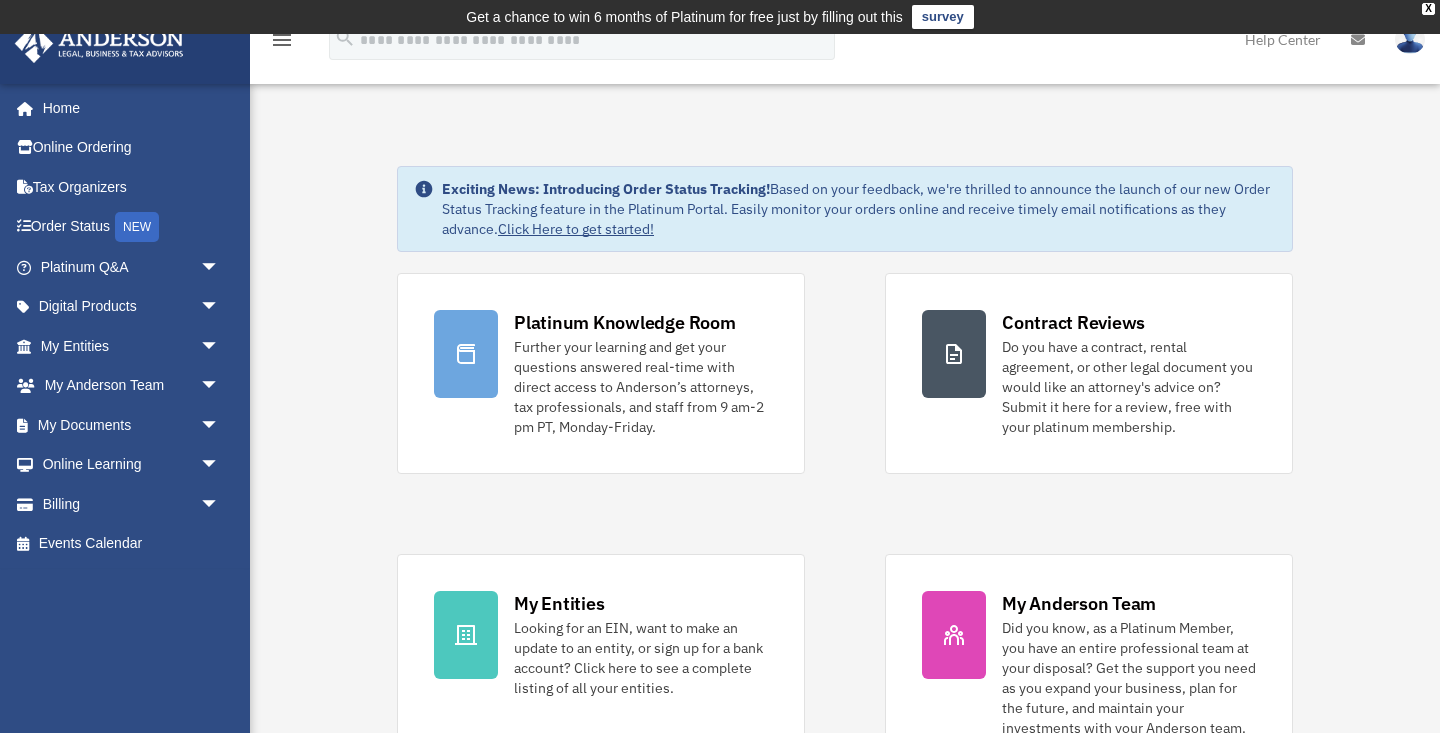 click at bounding box center (1410, 39) 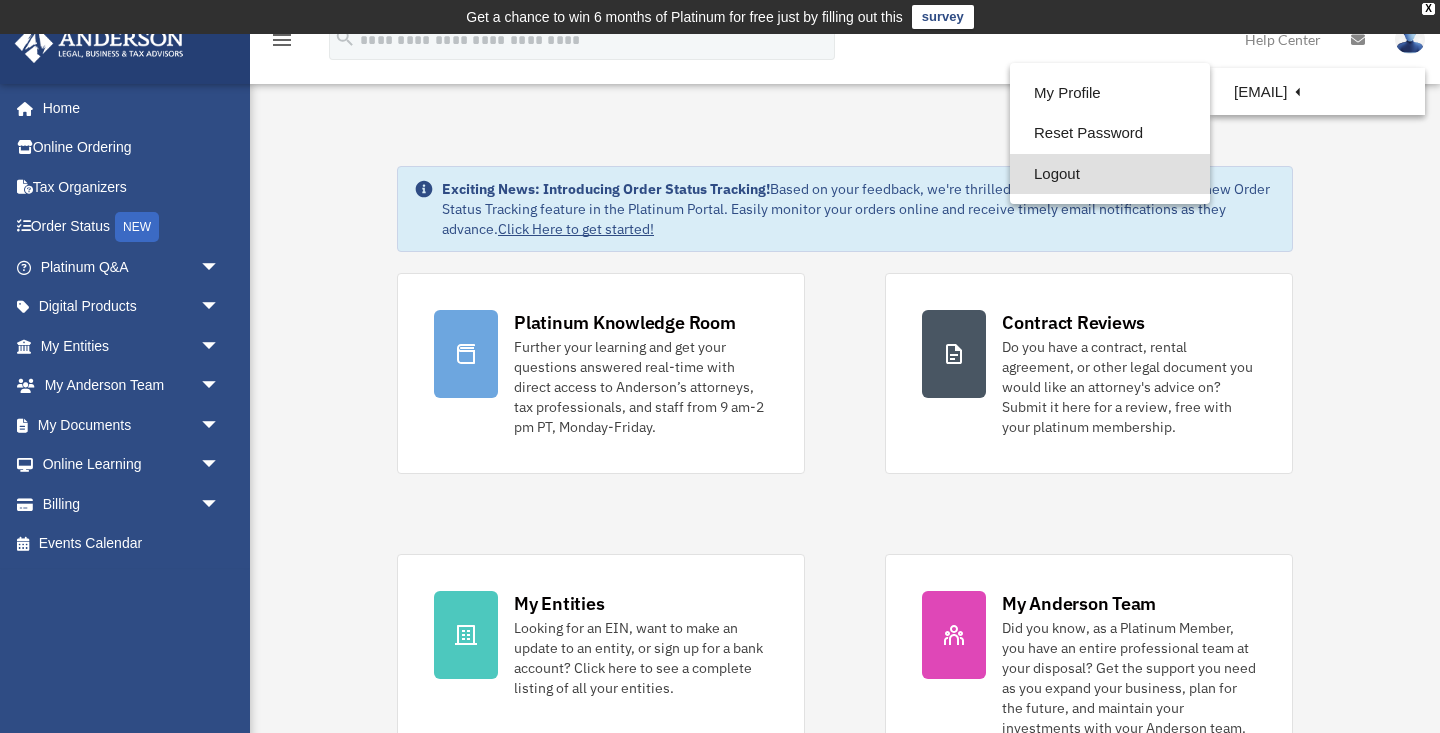 click on "Logout" at bounding box center (1110, 174) 